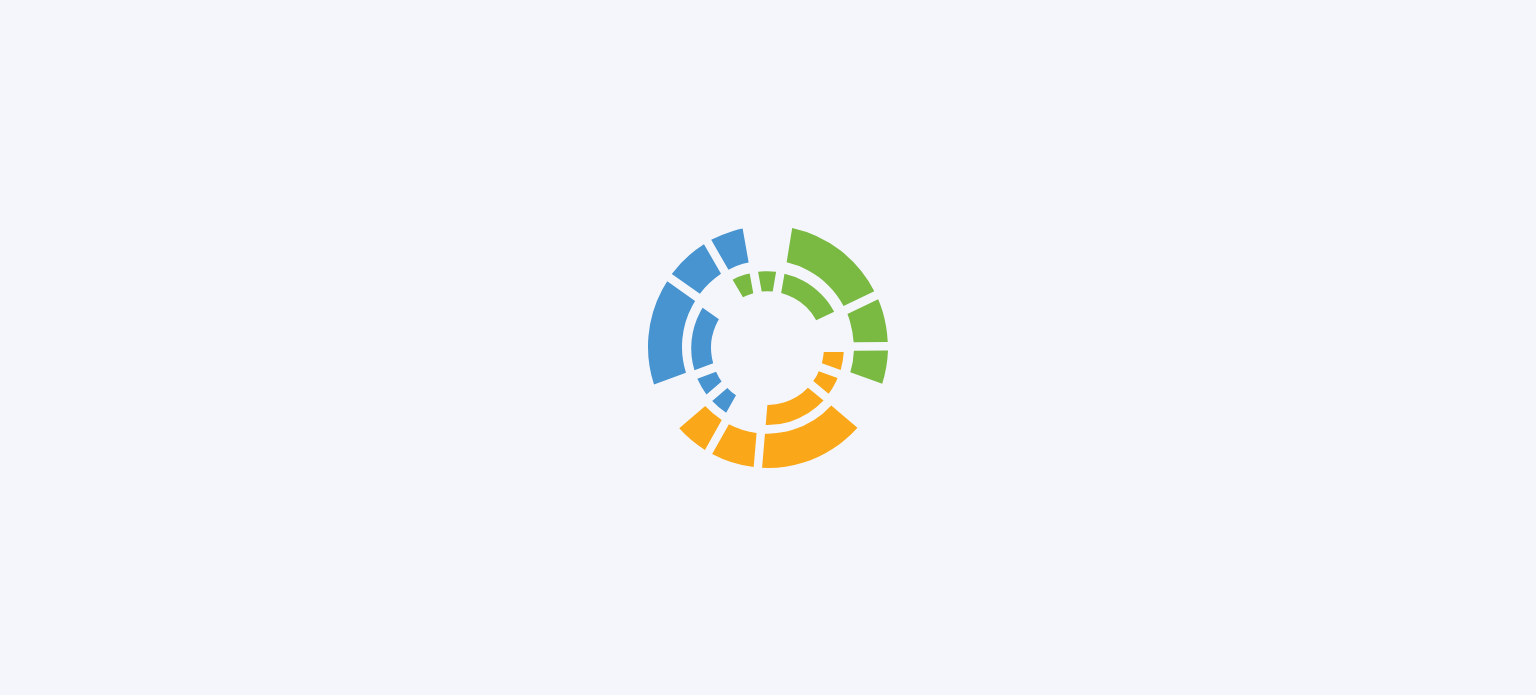 scroll, scrollTop: 0, scrollLeft: 0, axis: both 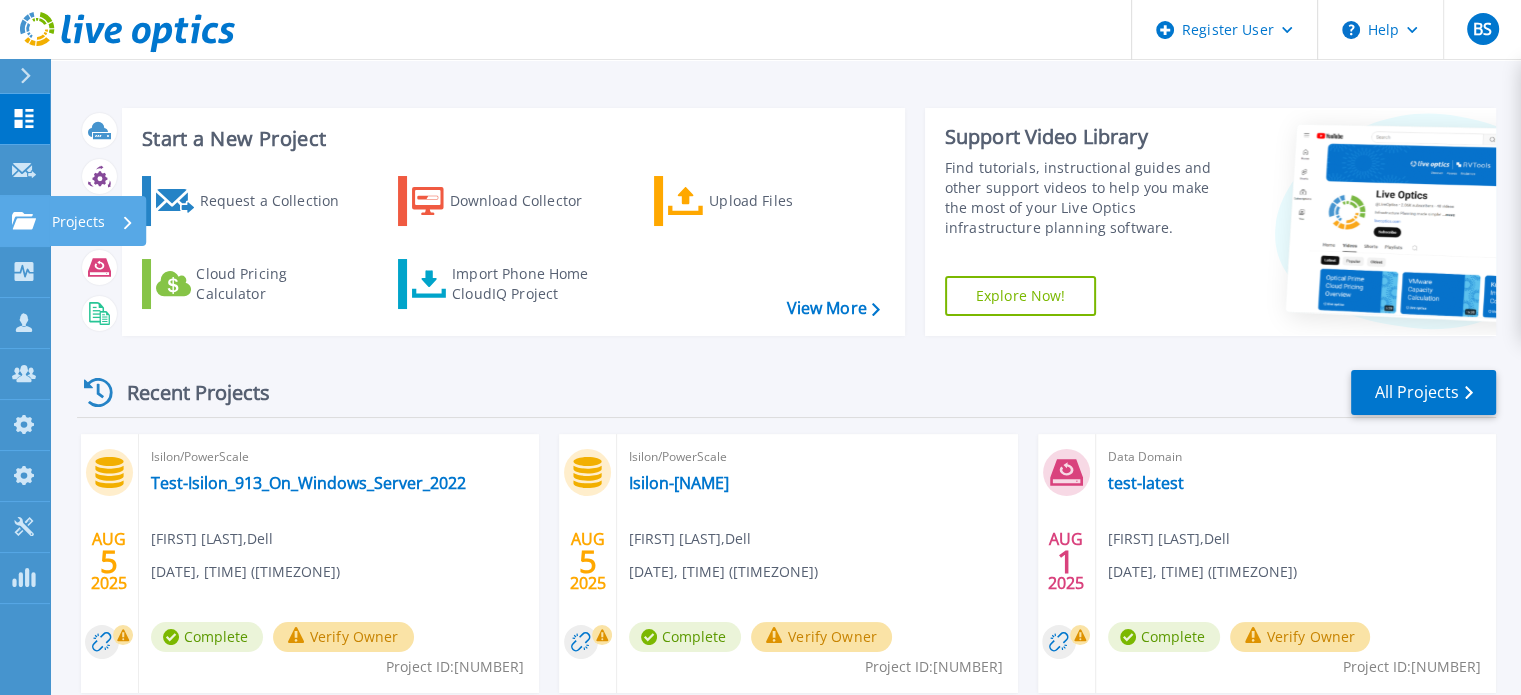 click on "Projects Projects" at bounding box center (25, 221) 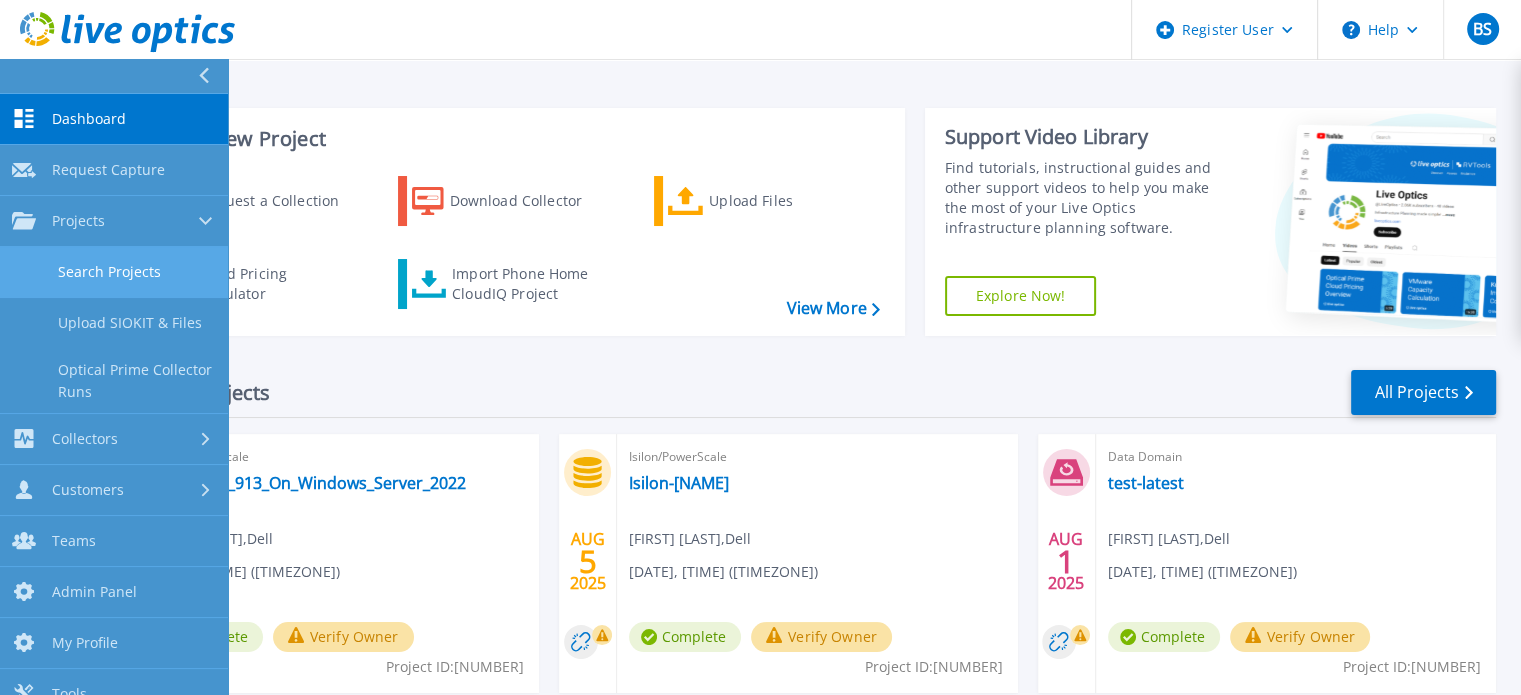 click on "Search Projects" at bounding box center (114, 272) 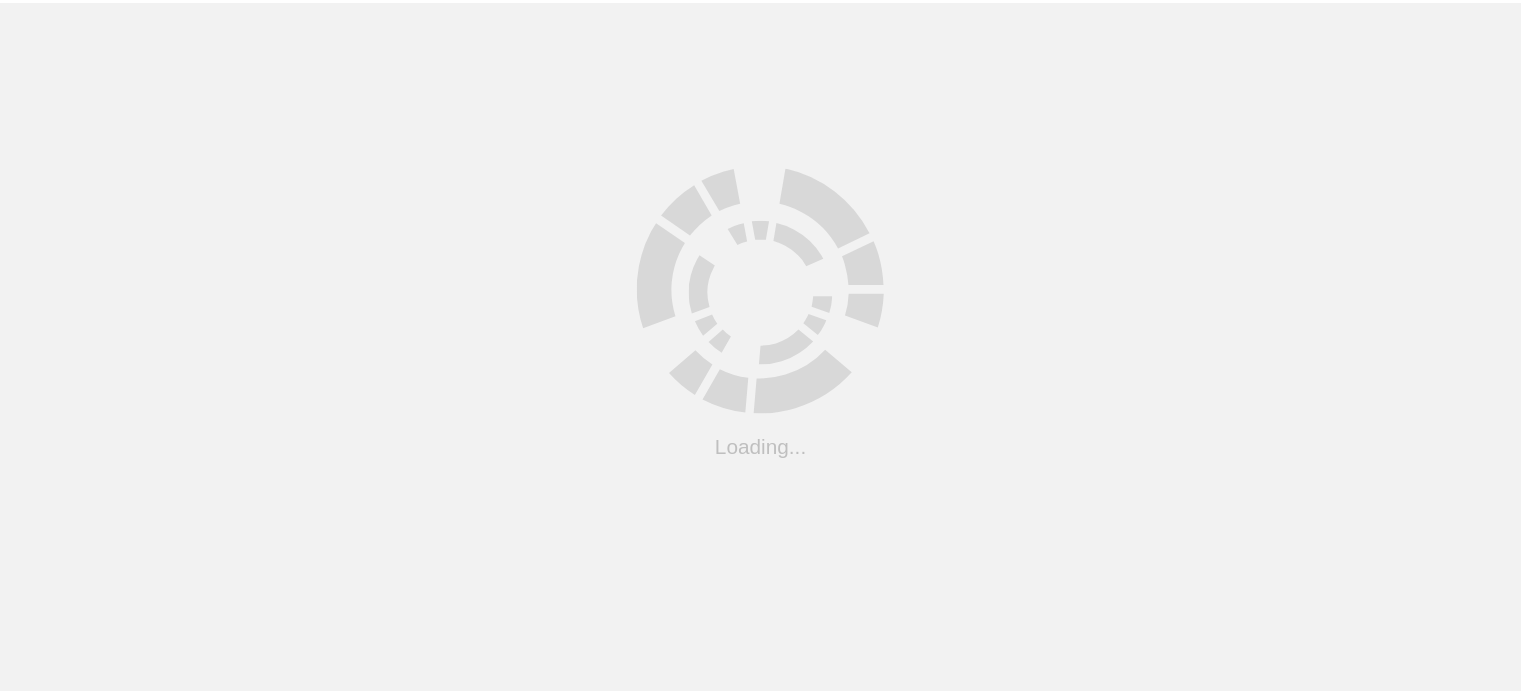 scroll, scrollTop: 0, scrollLeft: 0, axis: both 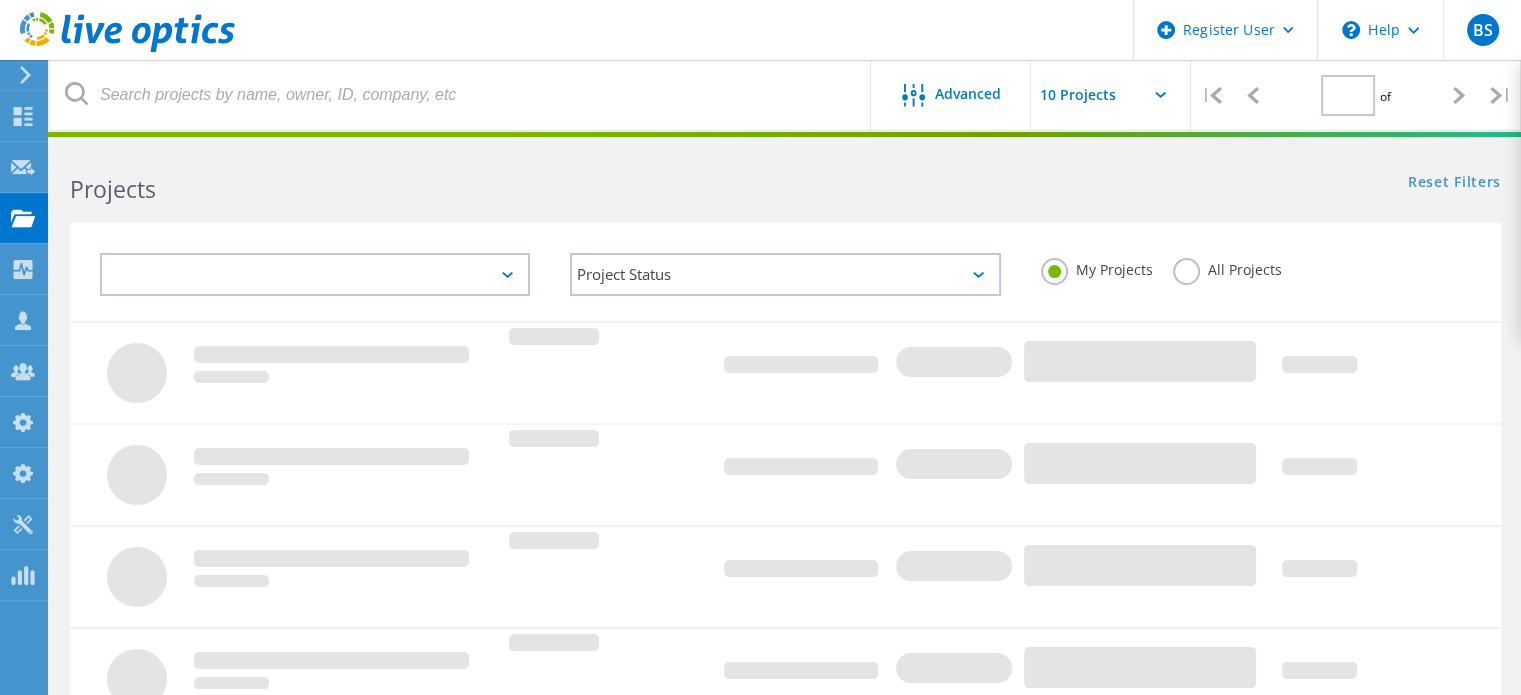 type on "1" 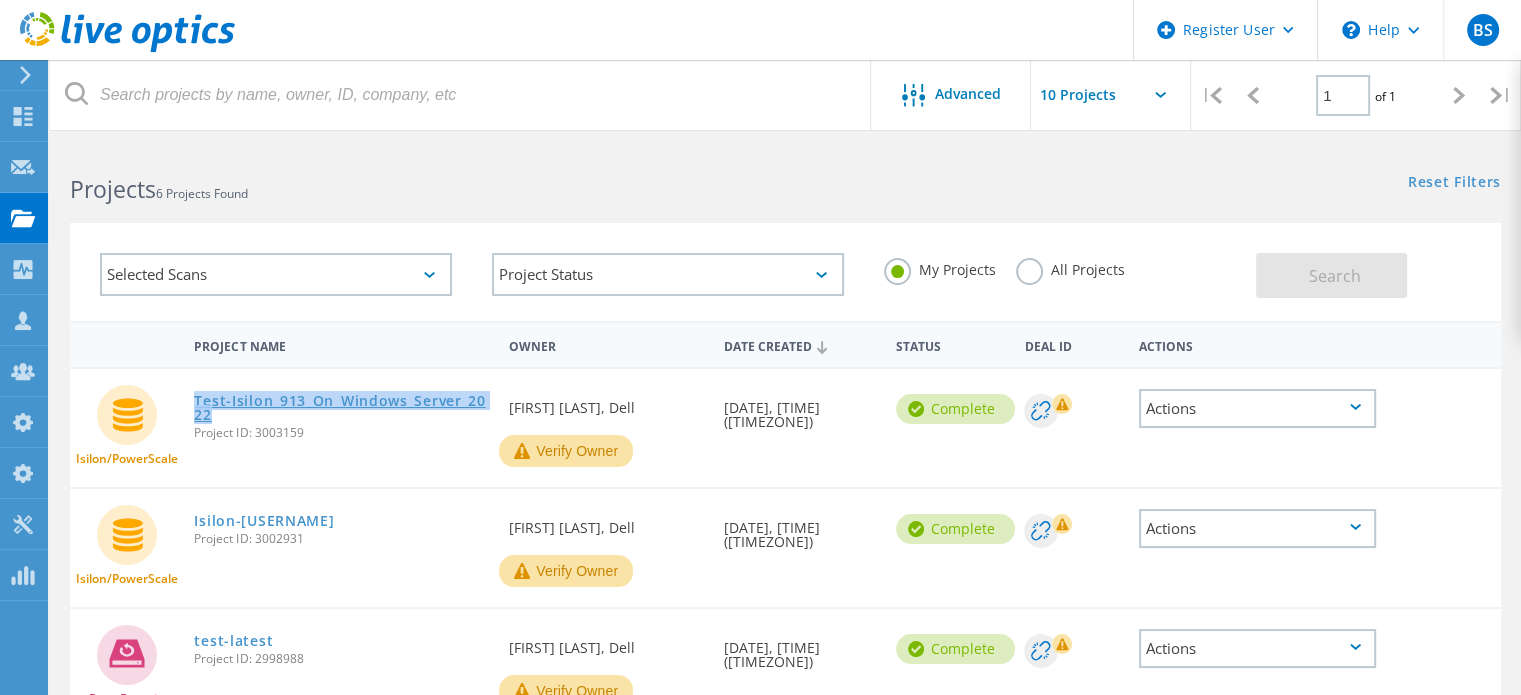 drag, startPoint x: 203, startPoint y: 399, endPoint x: 233, endPoint y: 411, distance: 32.31099 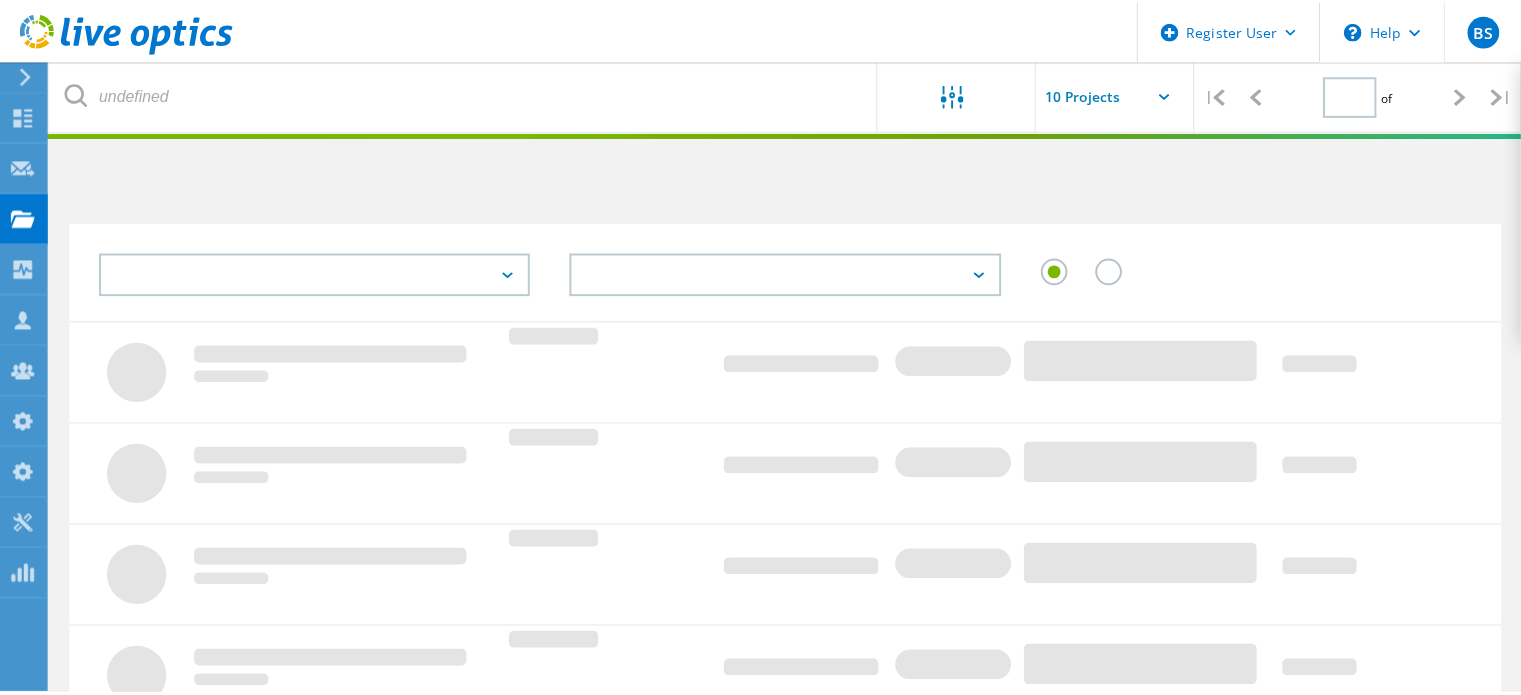 scroll, scrollTop: 0, scrollLeft: 0, axis: both 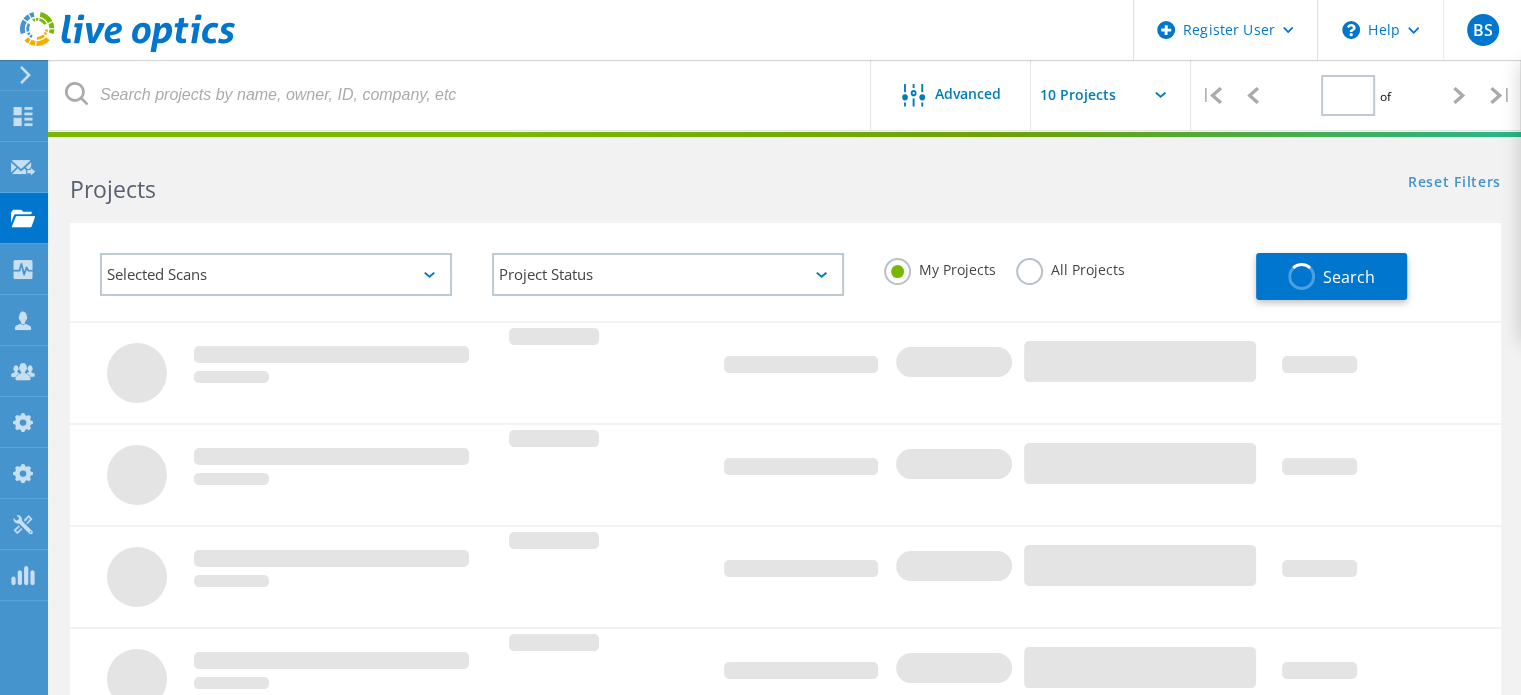 type on "1" 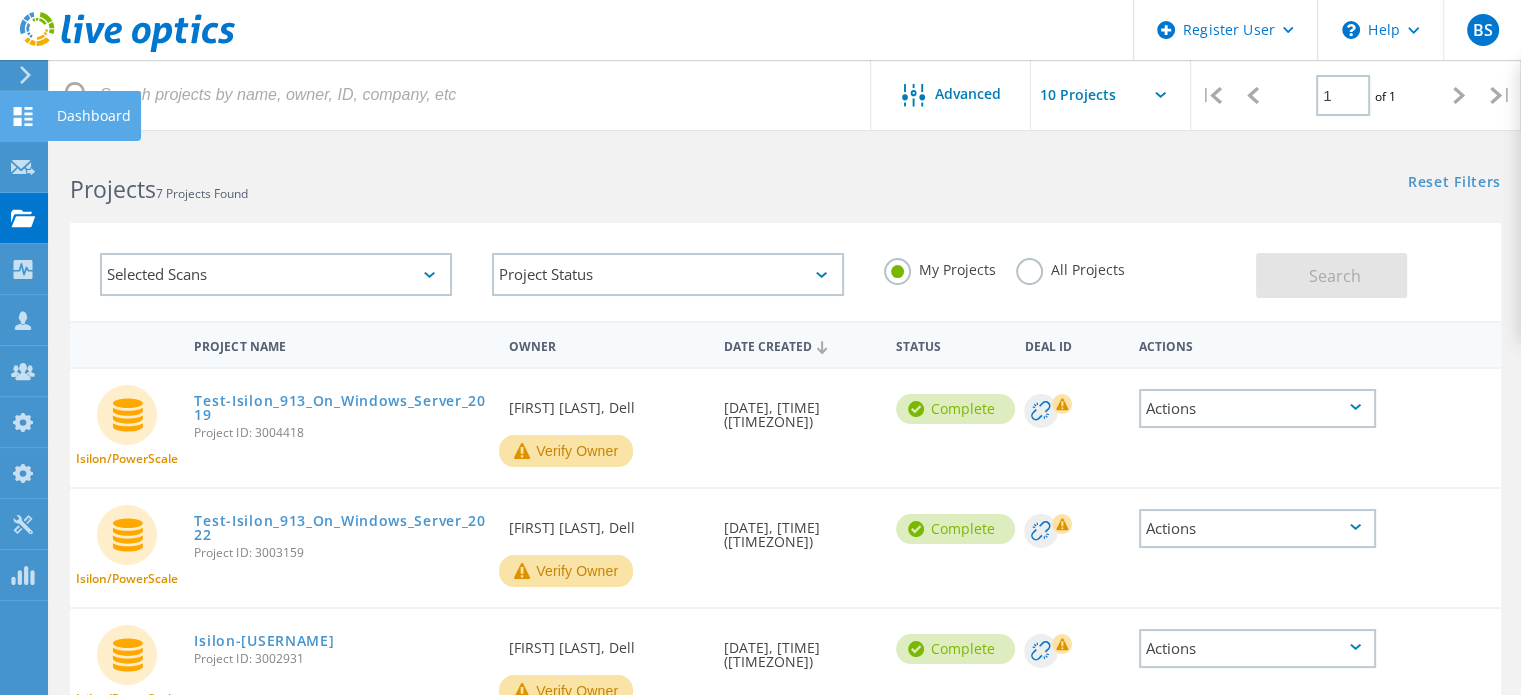 click 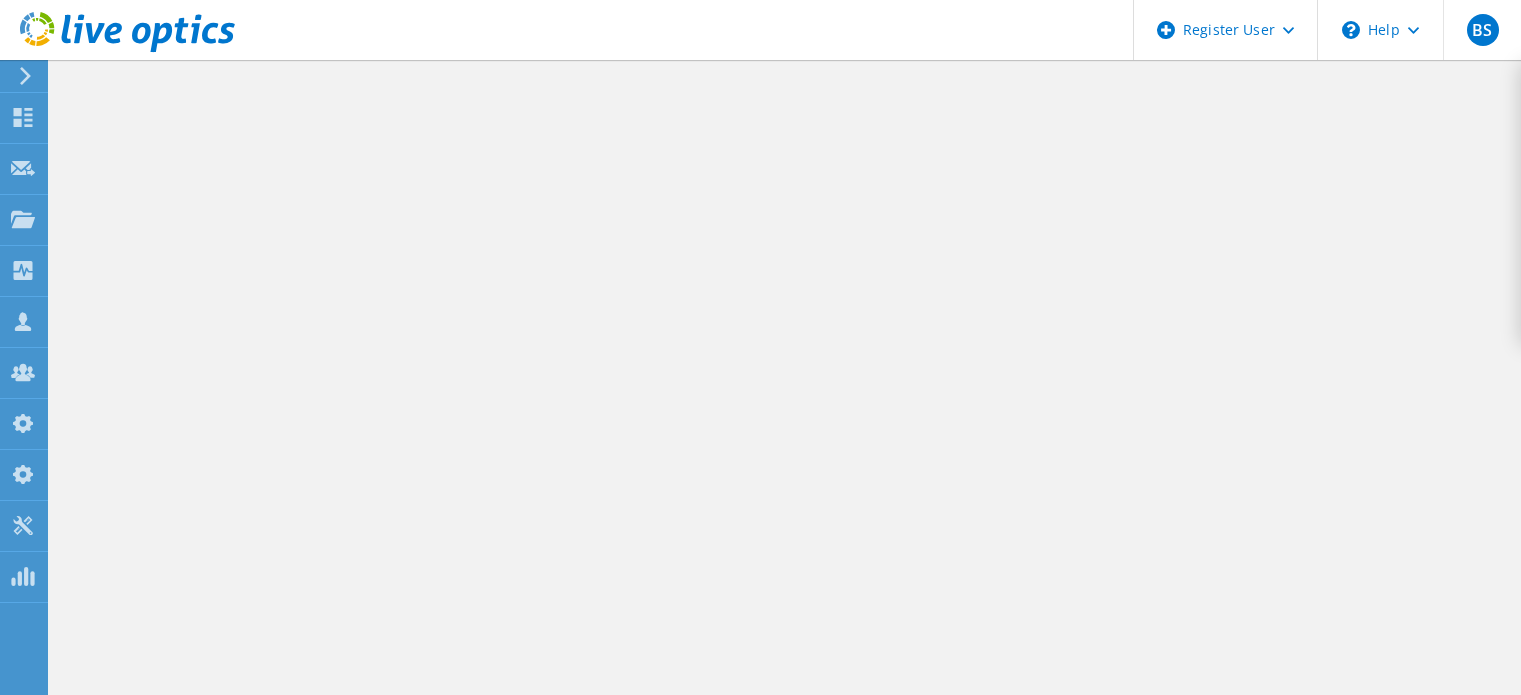 scroll, scrollTop: 0, scrollLeft: 0, axis: both 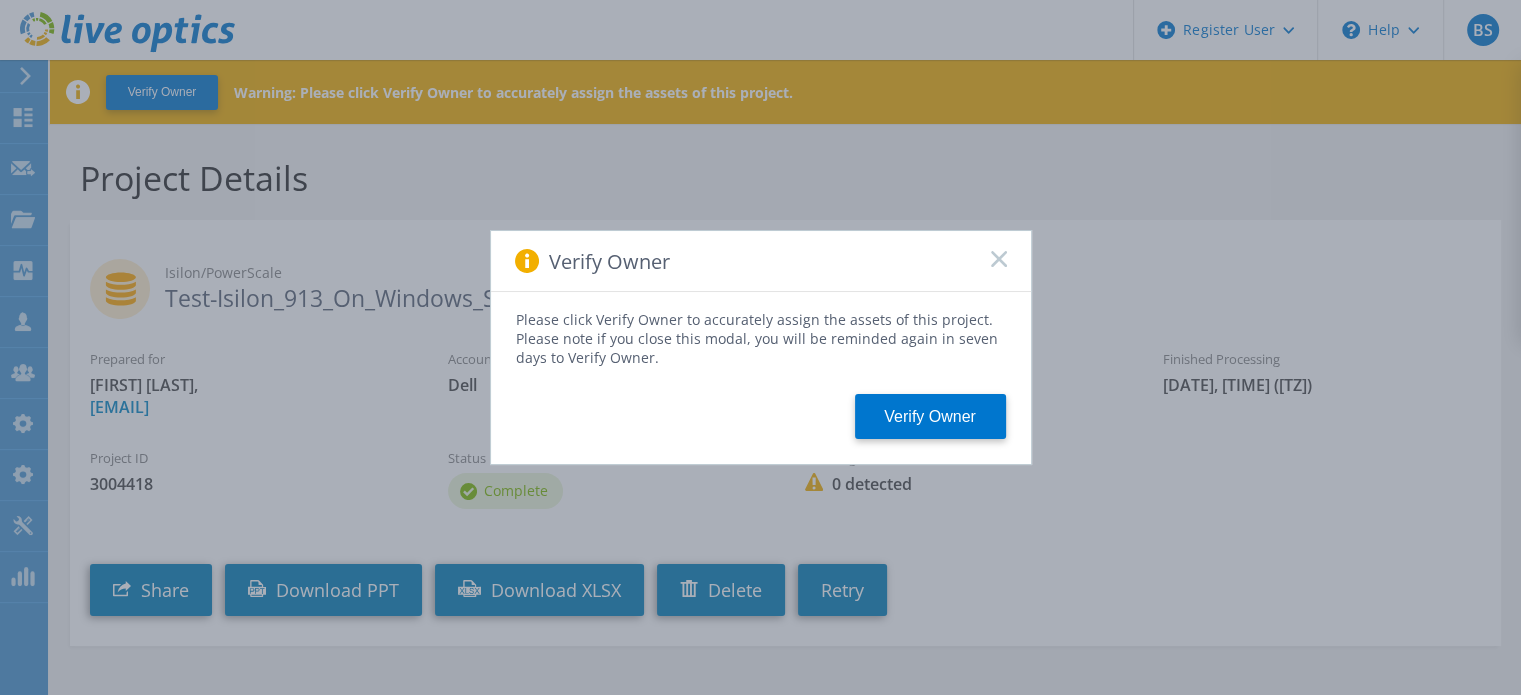 click 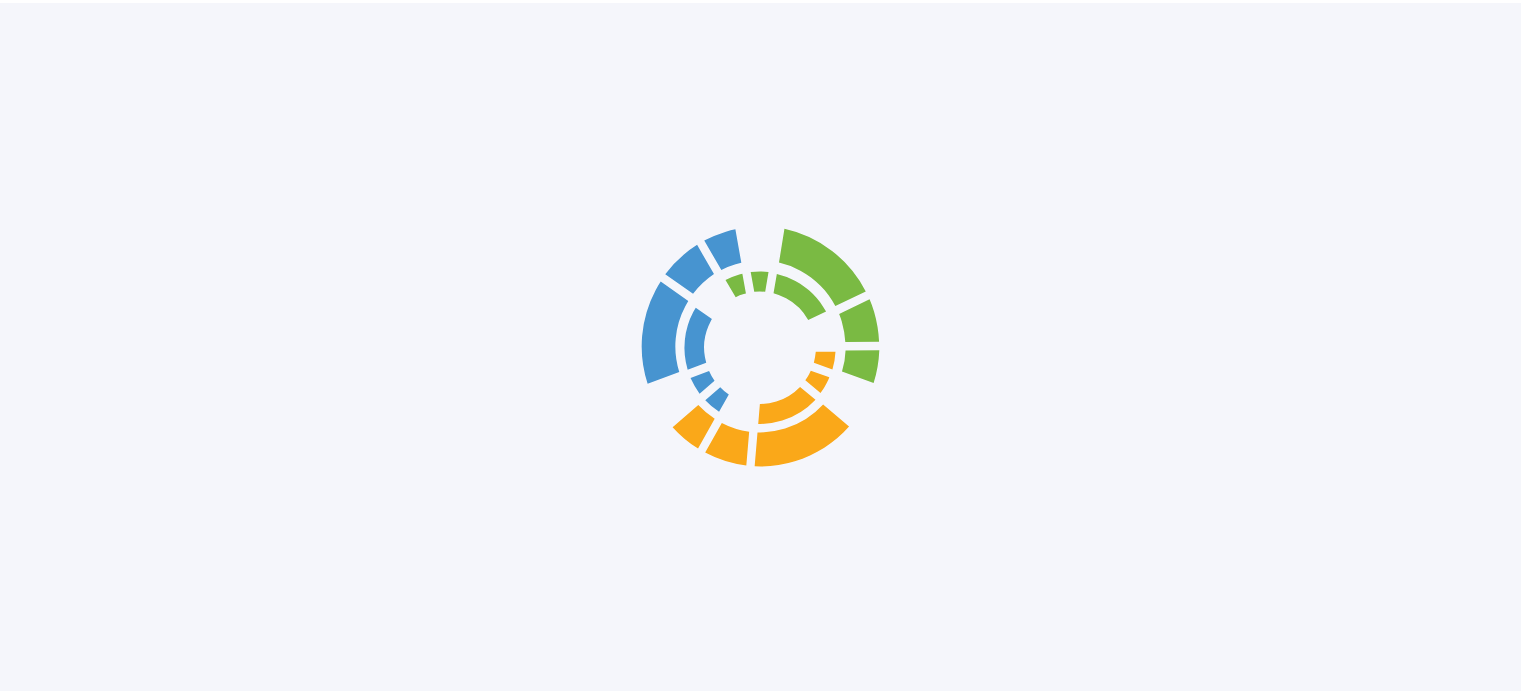 scroll, scrollTop: 0, scrollLeft: 0, axis: both 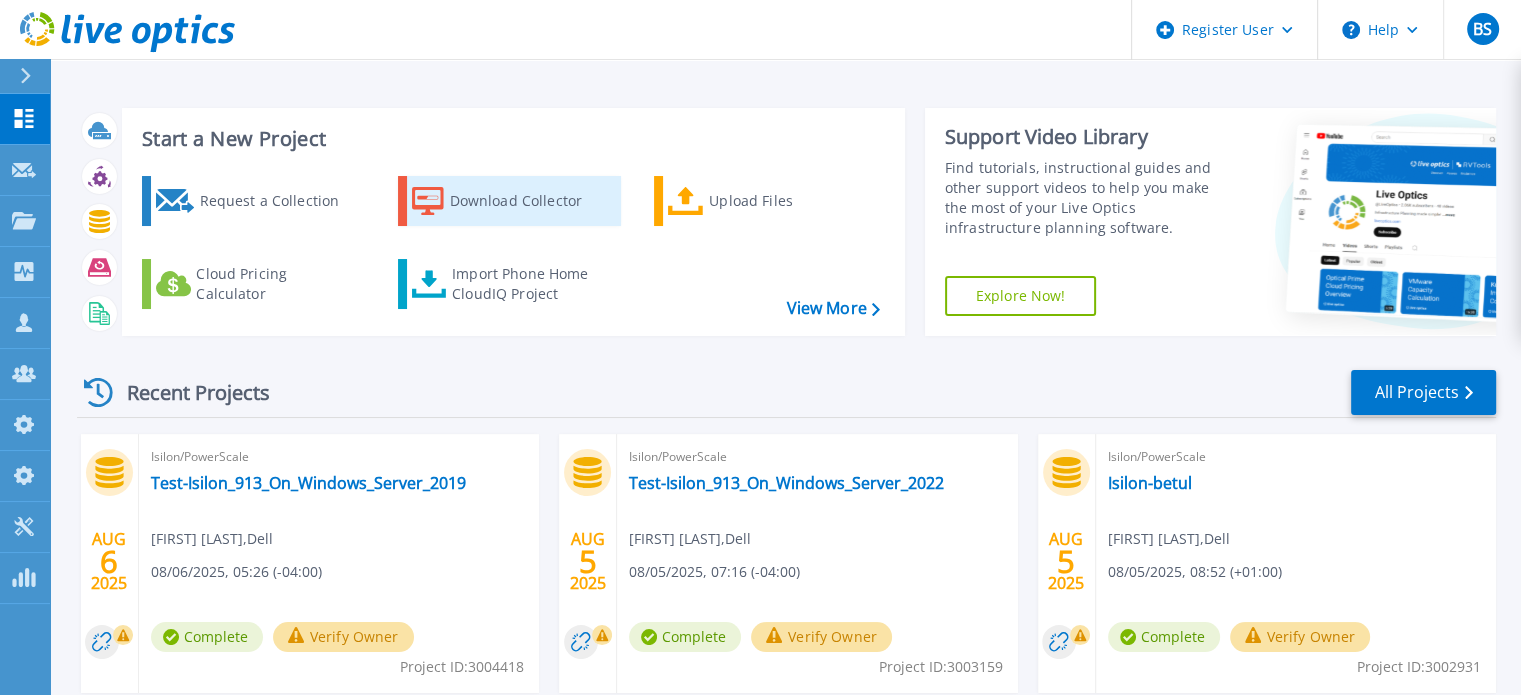 click on "Download Collector" at bounding box center [530, 201] 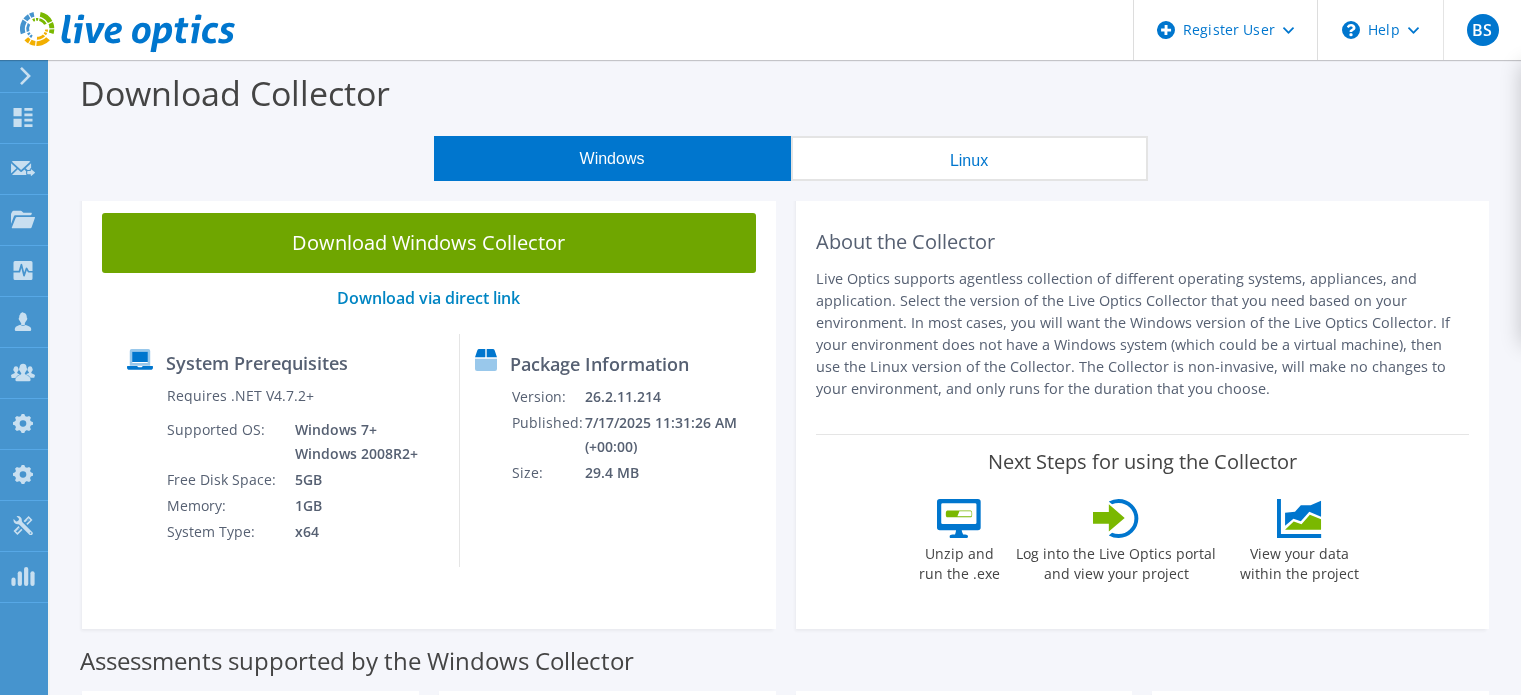 scroll, scrollTop: 0, scrollLeft: 0, axis: both 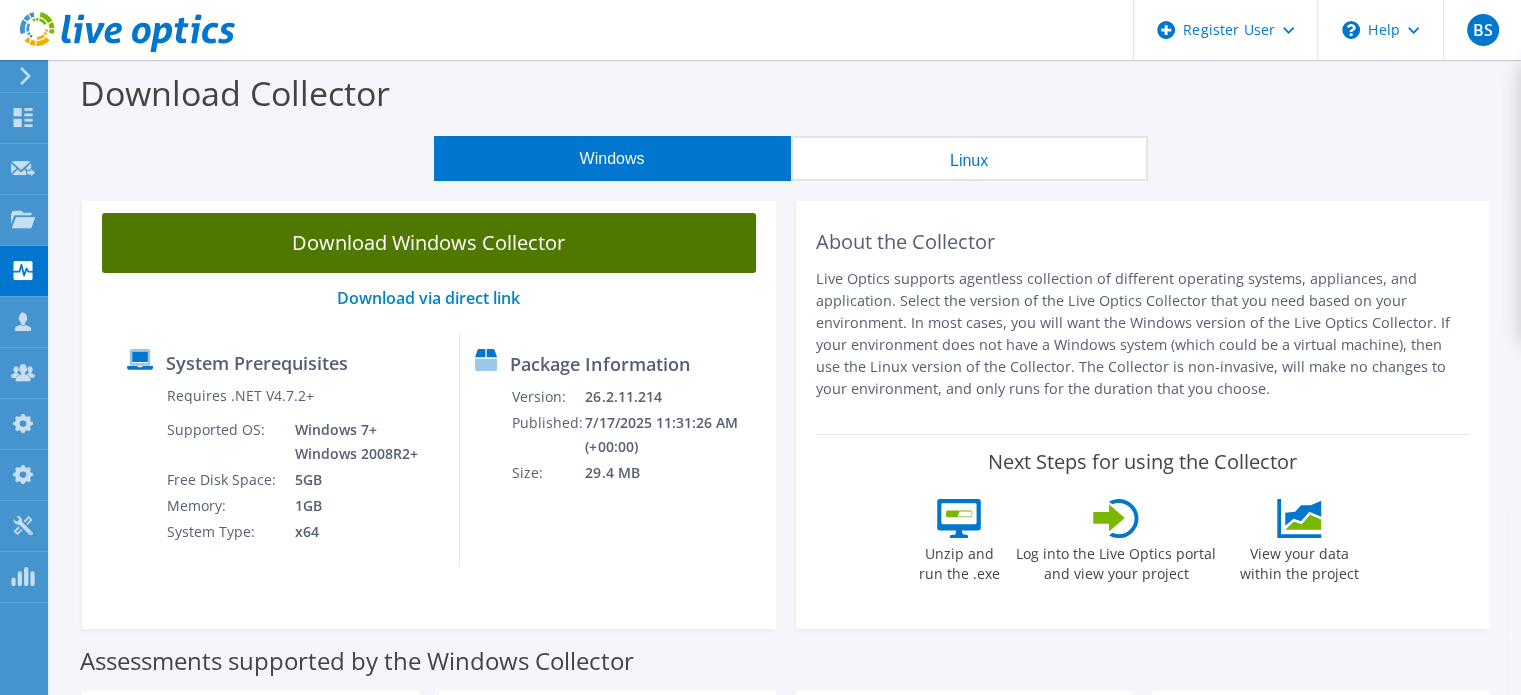 click on "Download Windows Collector" at bounding box center (429, 243) 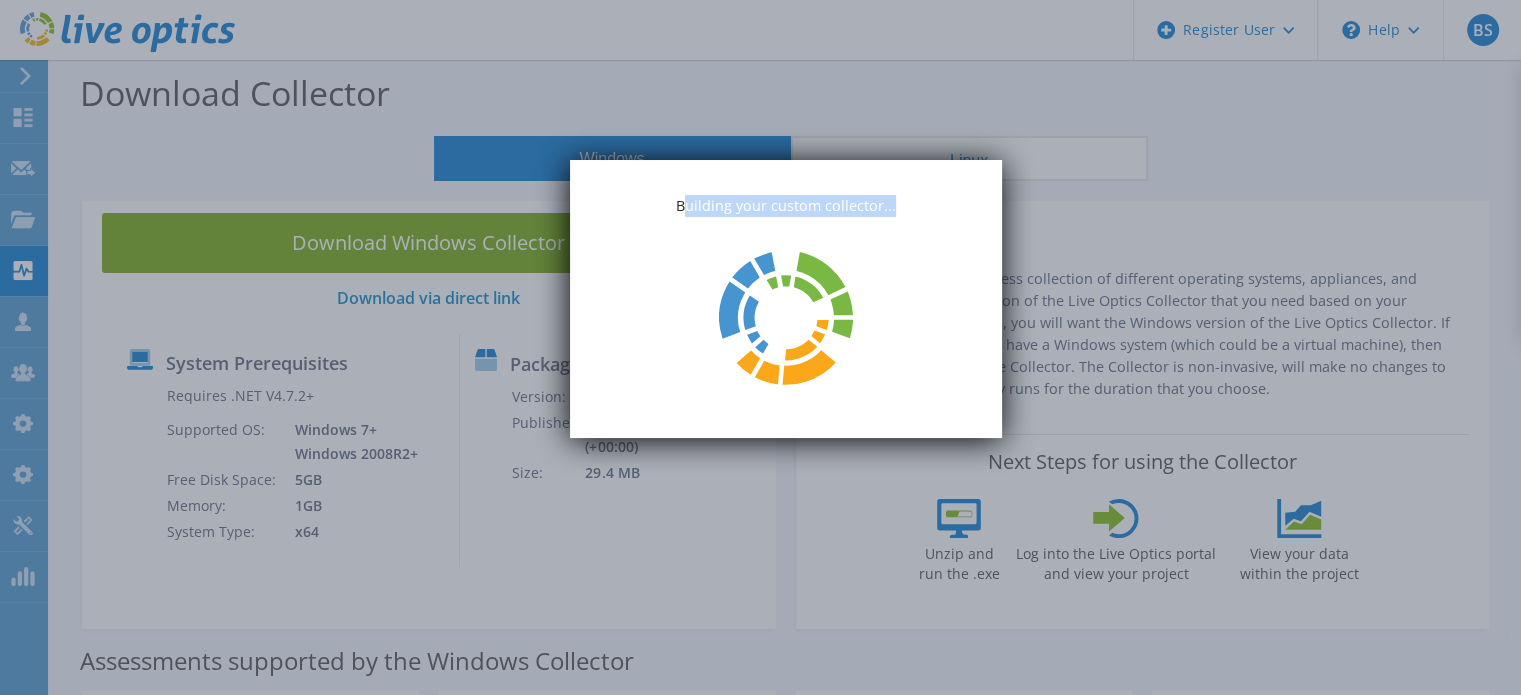 drag, startPoint x: 684, startPoint y: 200, endPoint x: 917, endPoint y: 203, distance: 233.01932 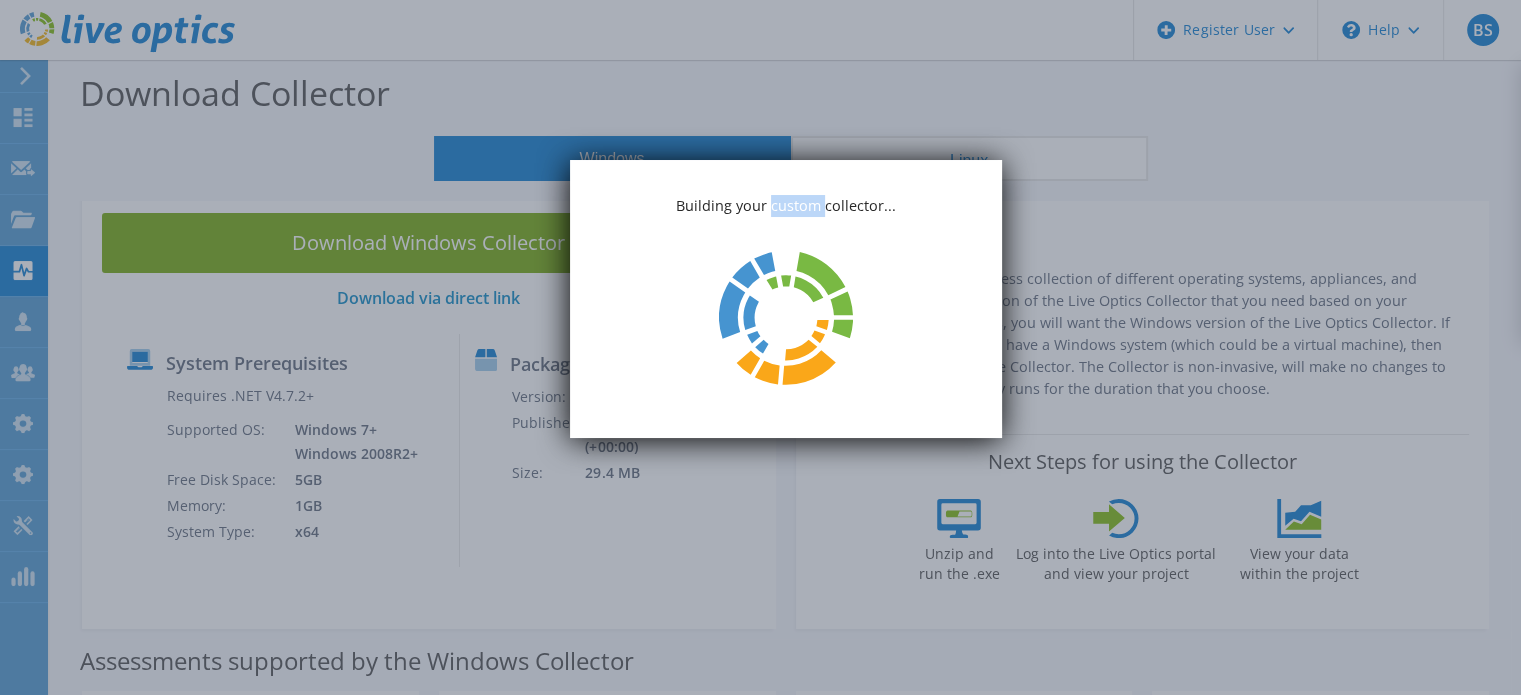 click on "Building your custom collector..." at bounding box center [786, 206] 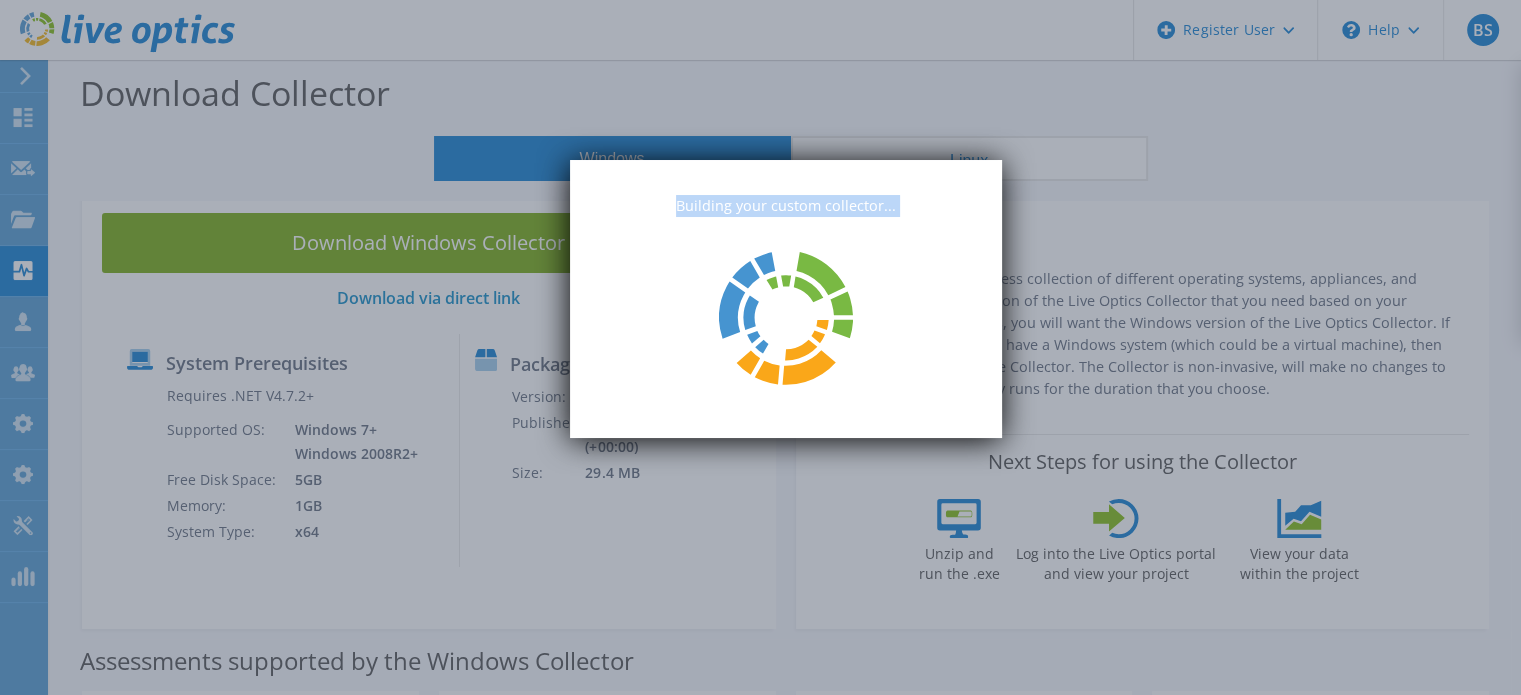click on "Building your custom collector..." at bounding box center (786, 206) 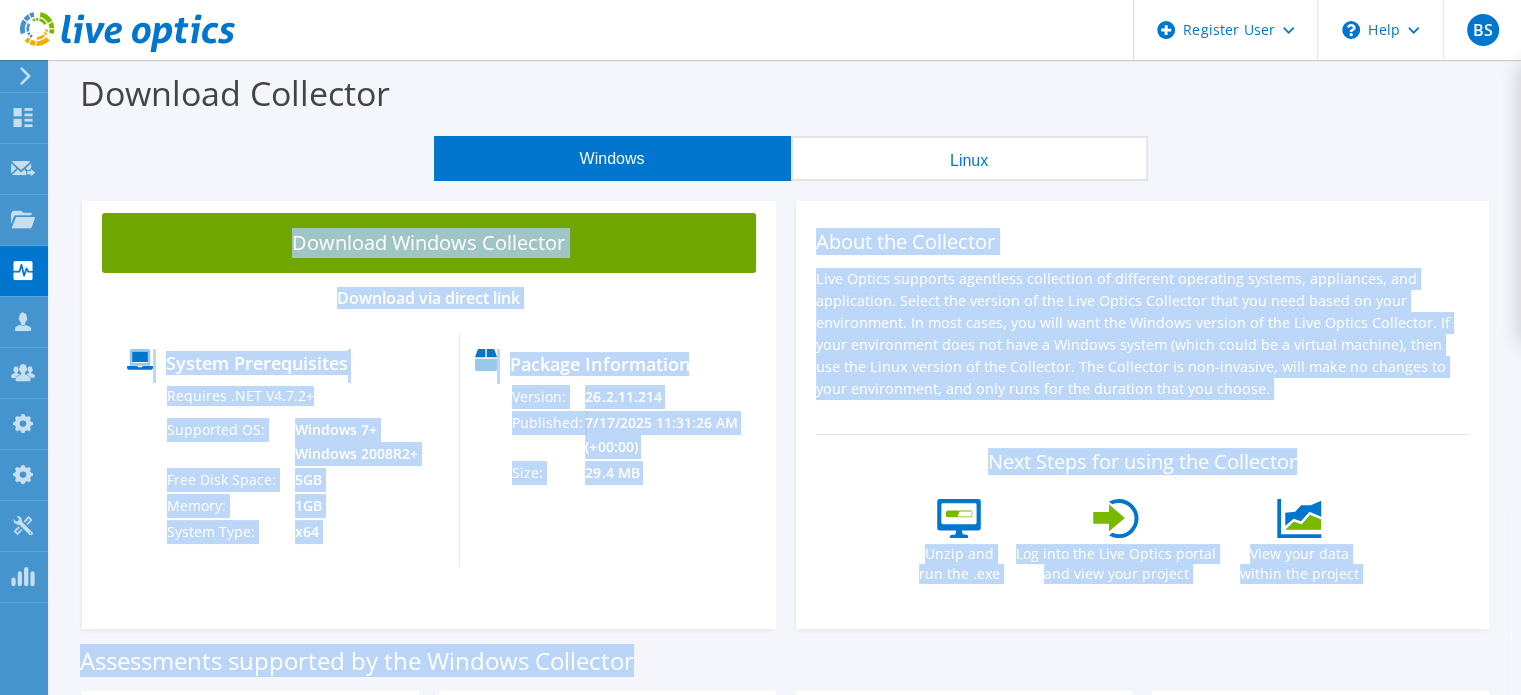 drag, startPoint x: 915, startPoint y: 207, endPoint x: 1208, endPoint y: 145, distance: 299.48788 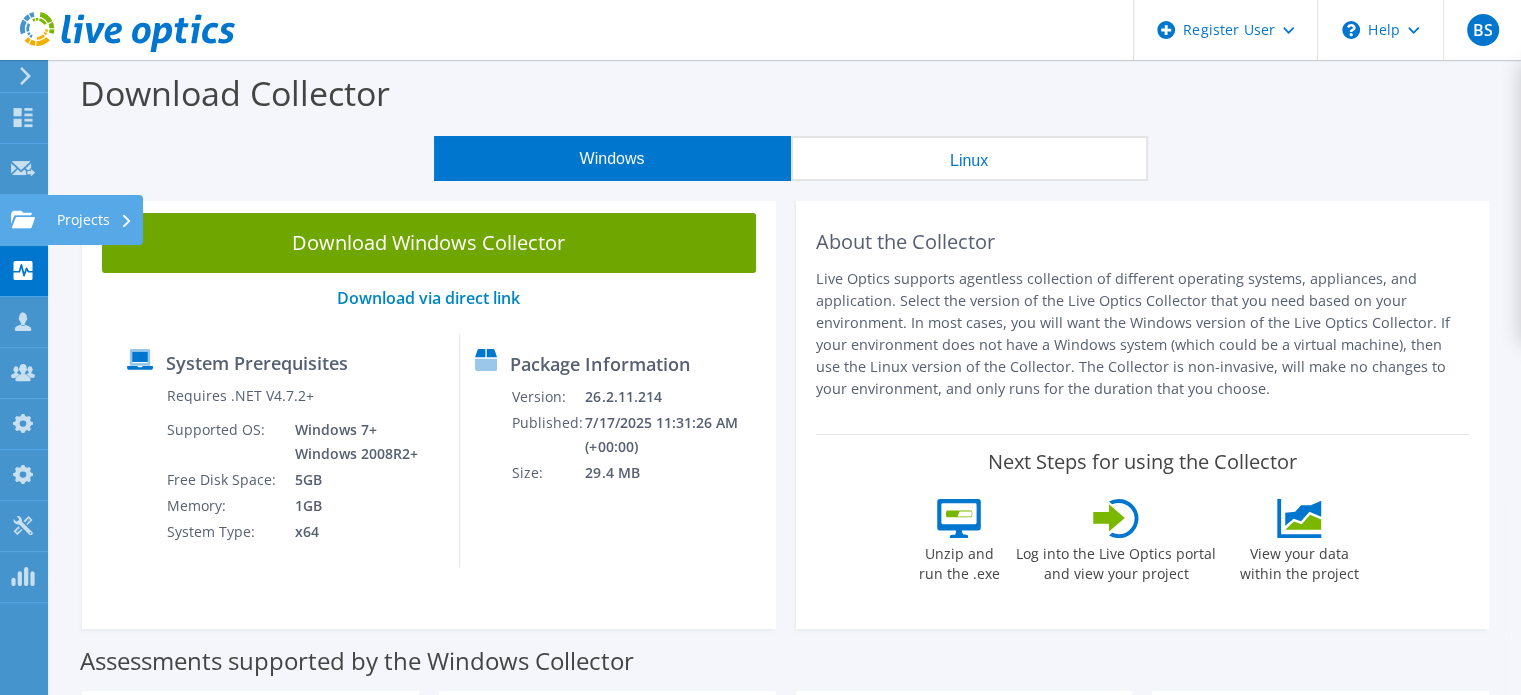click on "Projects" at bounding box center (-66, 220) 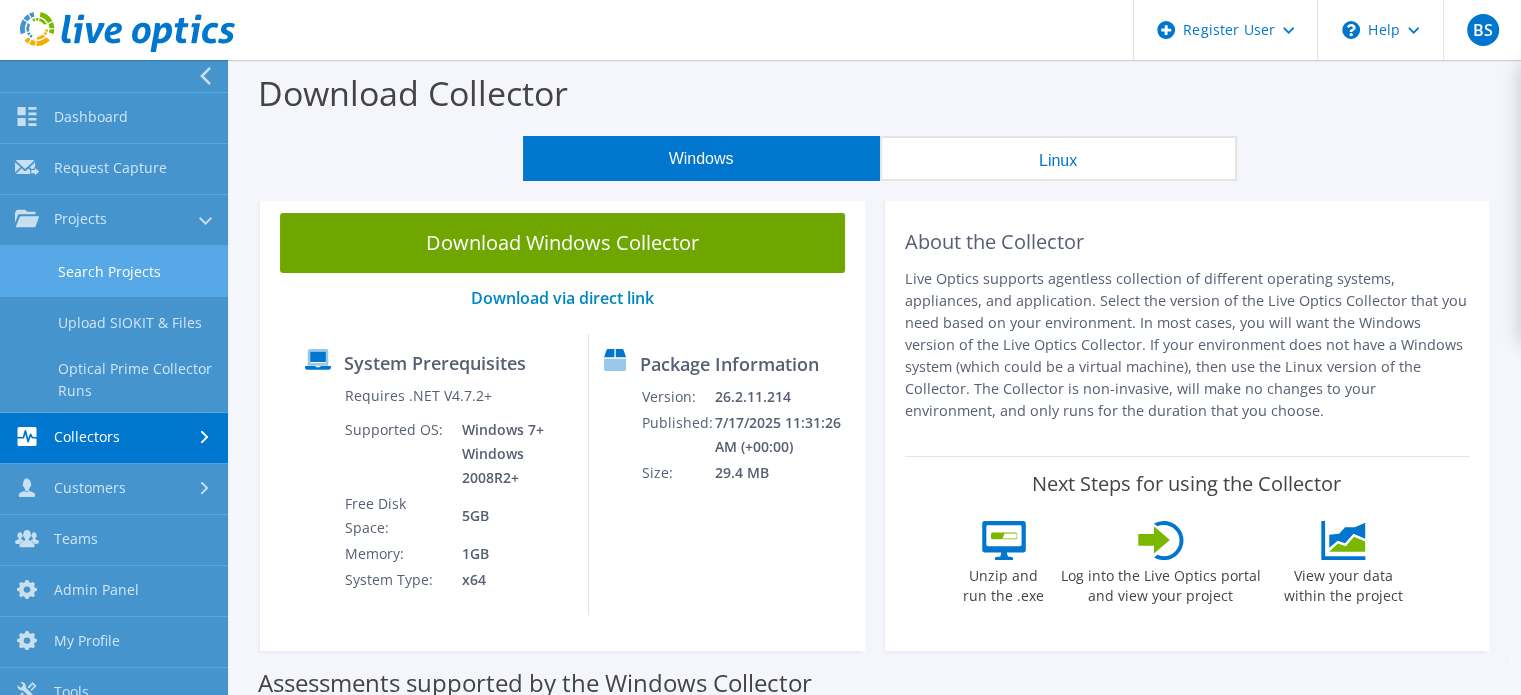 click on "Search Projects" at bounding box center (114, 271) 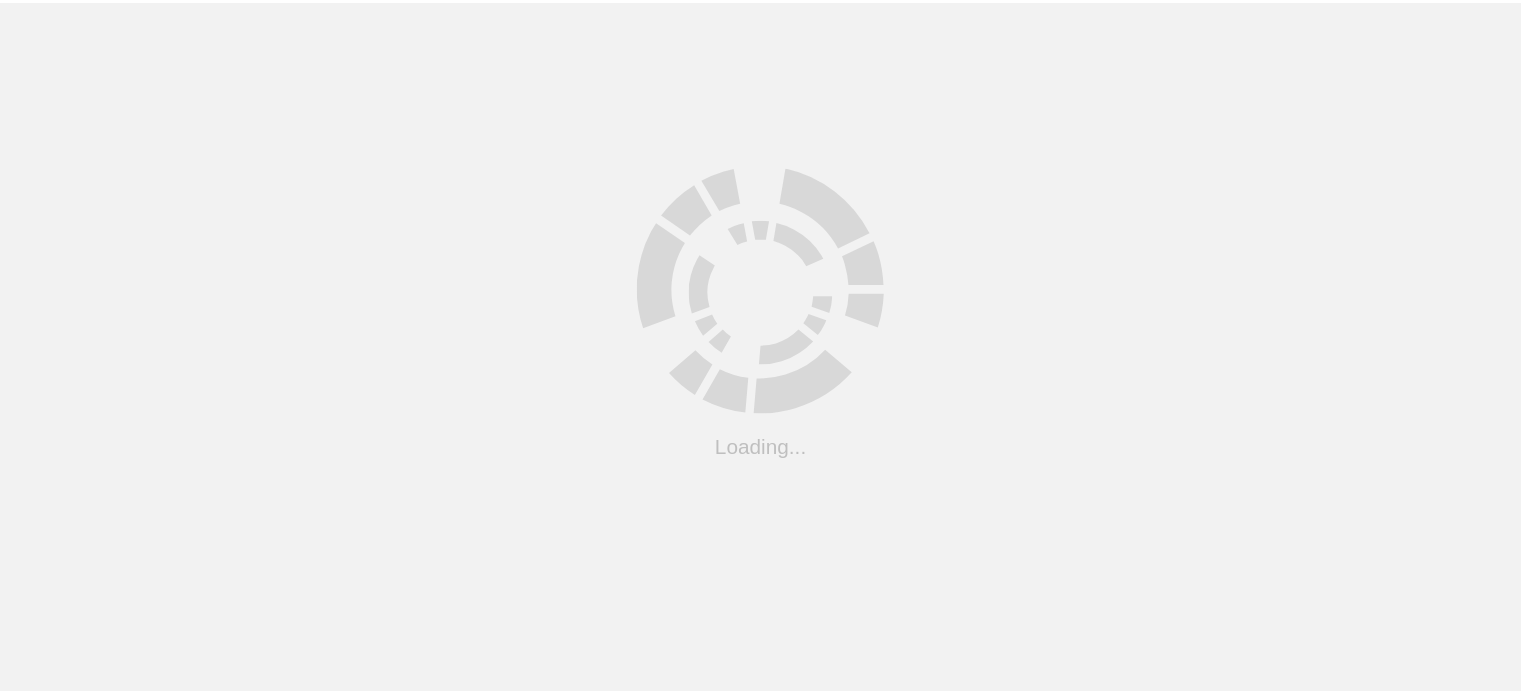 scroll, scrollTop: 0, scrollLeft: 0, axis: both 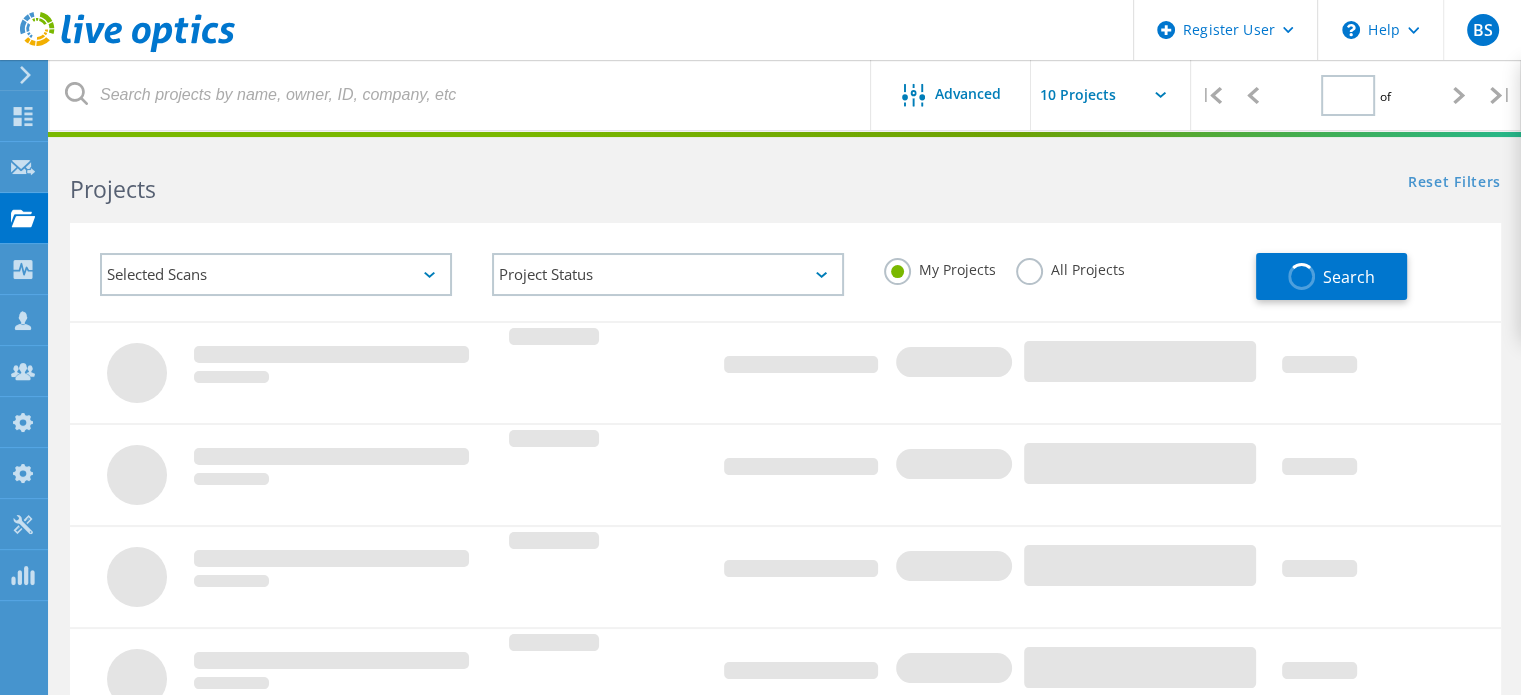 type on "1" 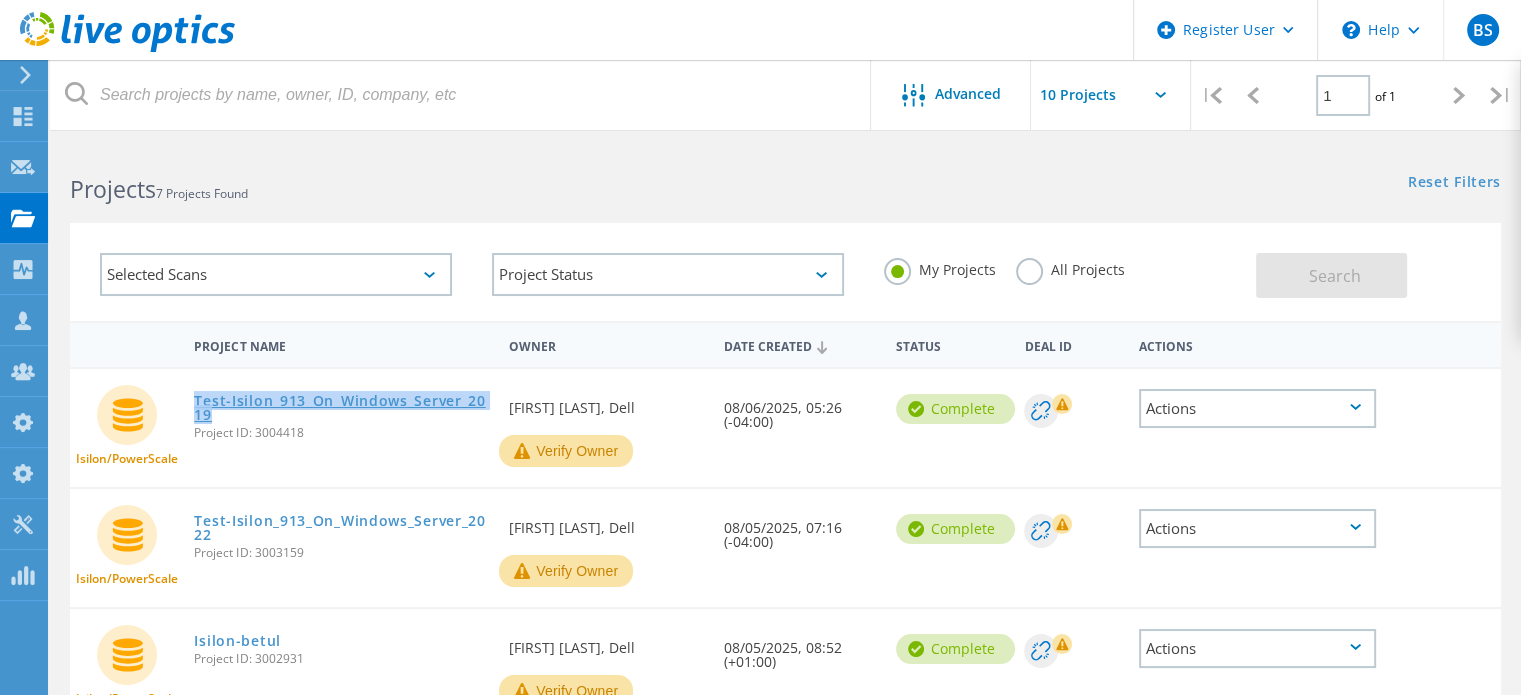 drag, startPoint x: 192, startPoint y: 391, endPoint x: 235, endPoint y: 416, distance: 49.73932 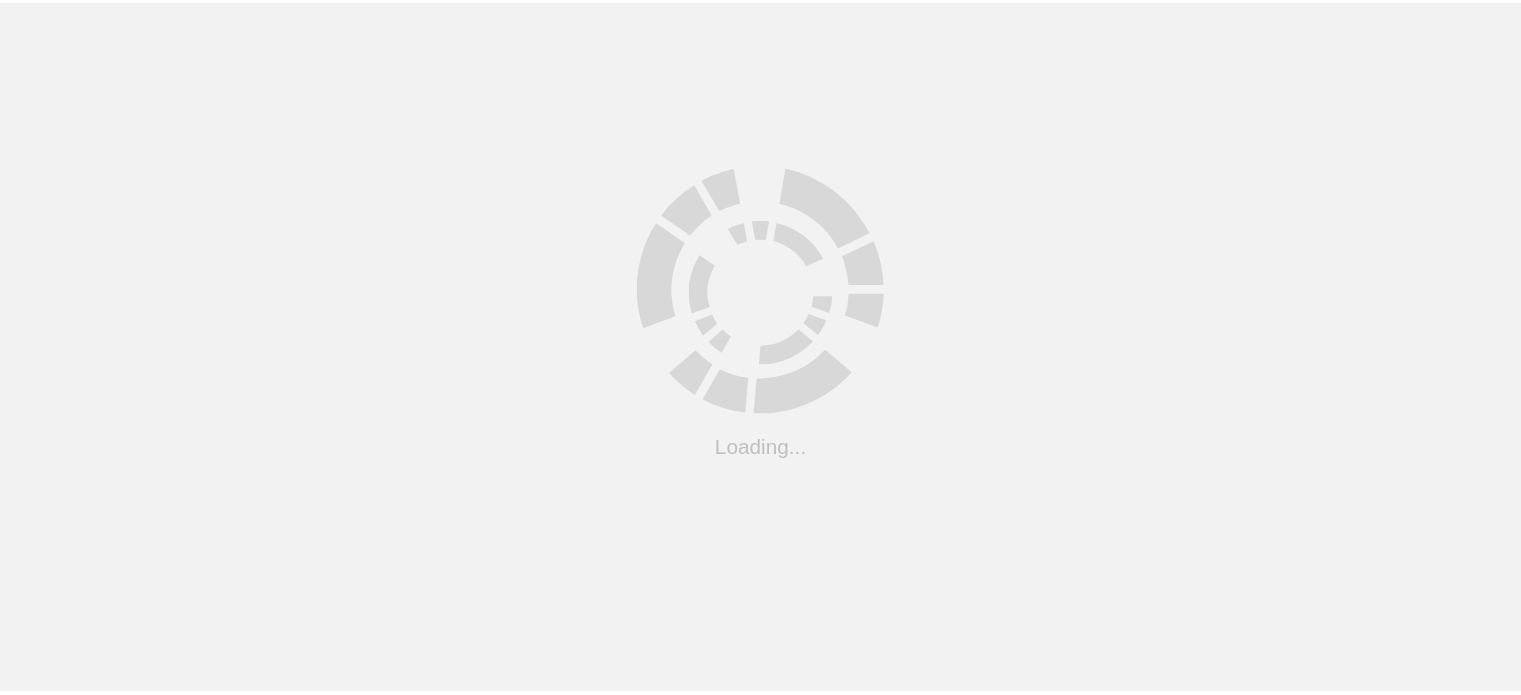 scroll, scrollTop: 0, scrollLeft: 0, axis: both 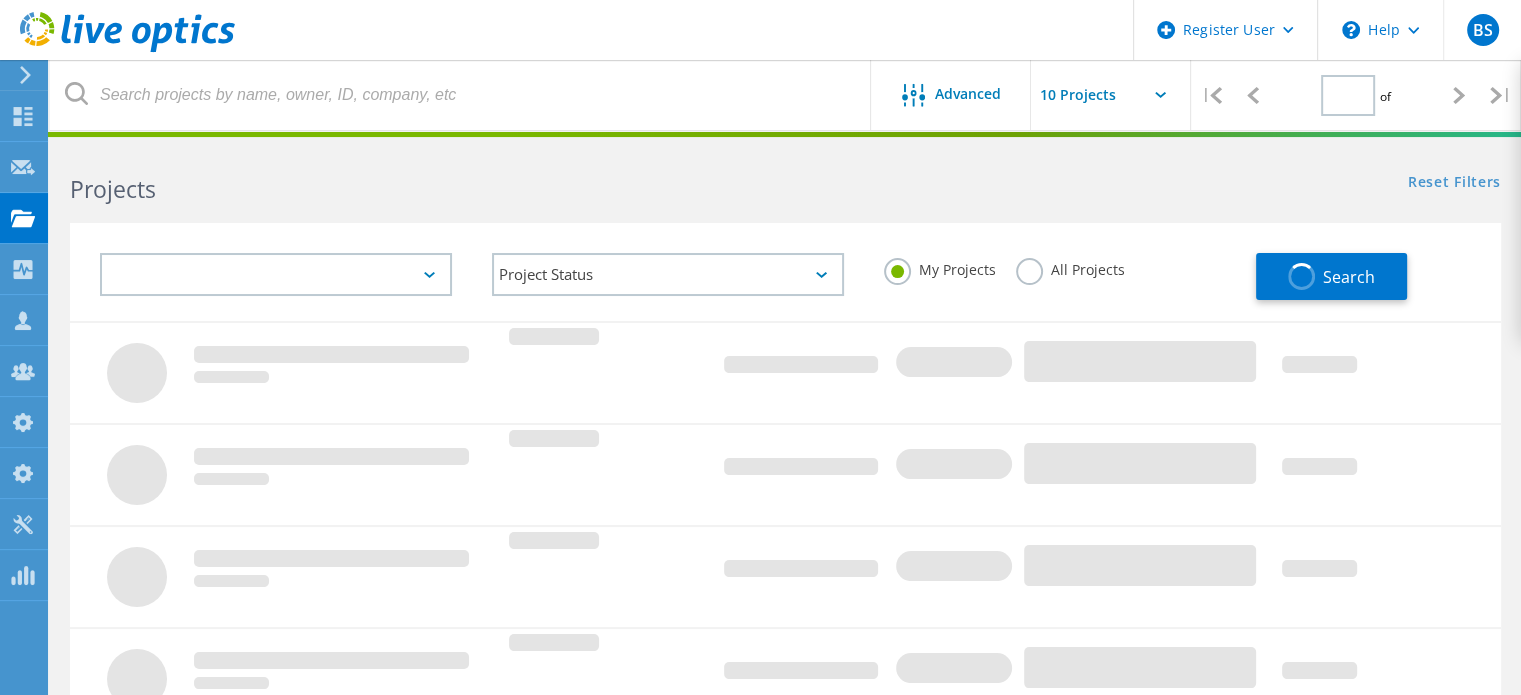 type on "1" 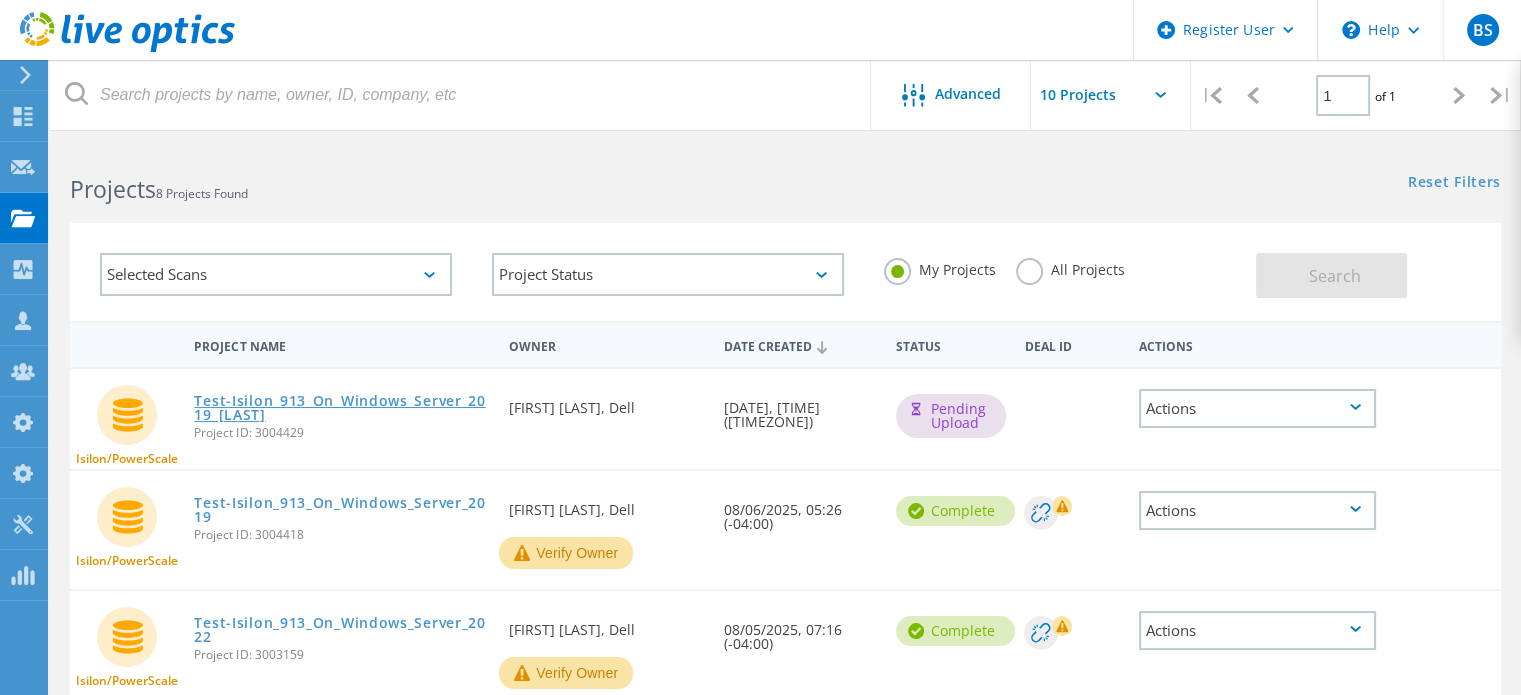 drag, startPoint x: 192, startPoint y: 399, endPoint x: 278, endPoint y: 417, distance: 87.86353 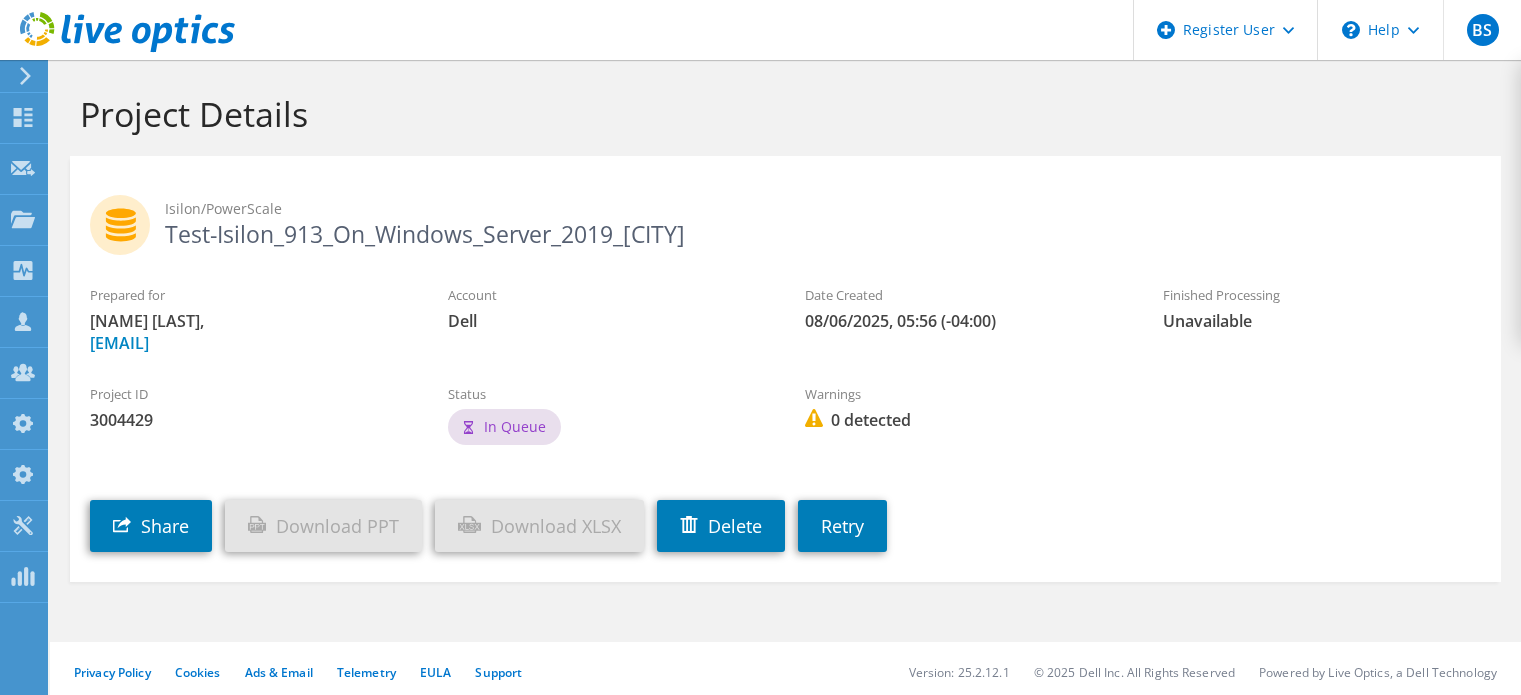 scroll, scrollTop: 0, scrollLeft: 0, axis: both 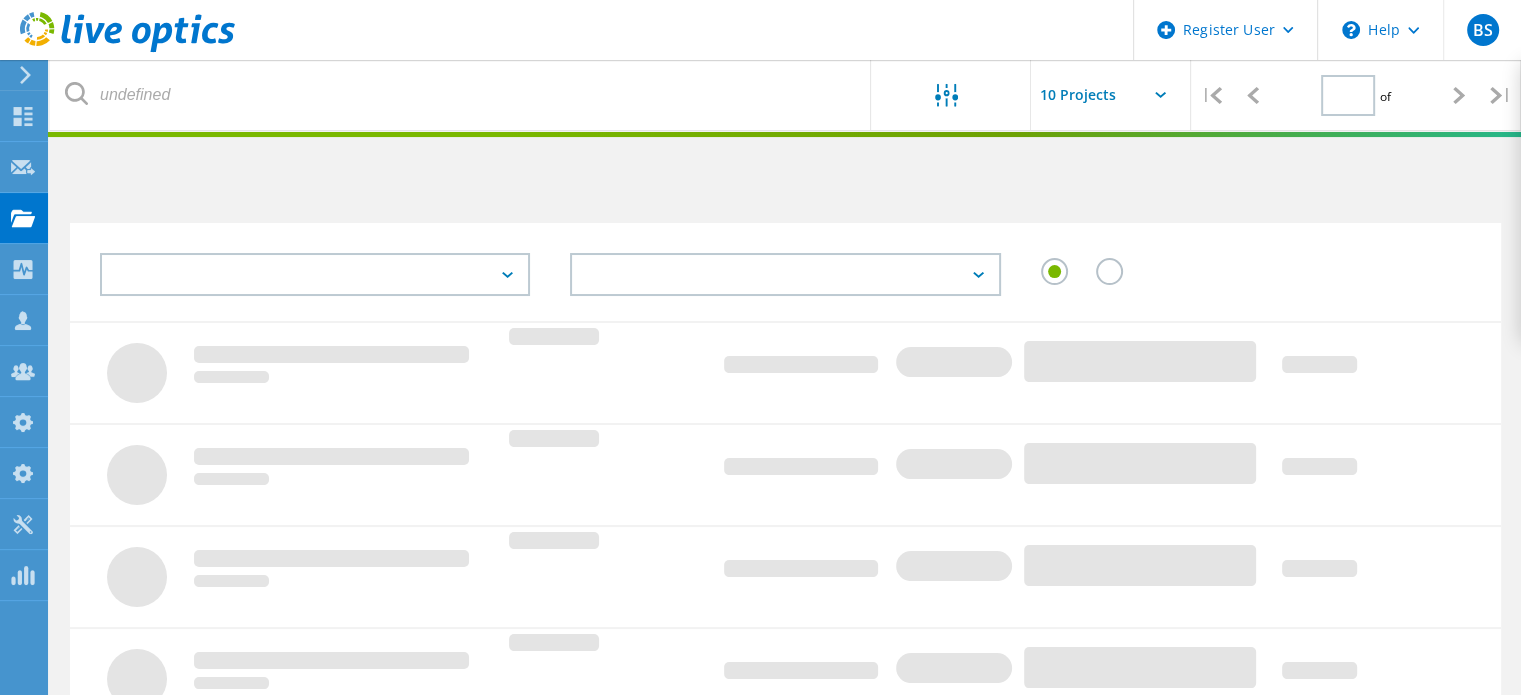 type on "1" 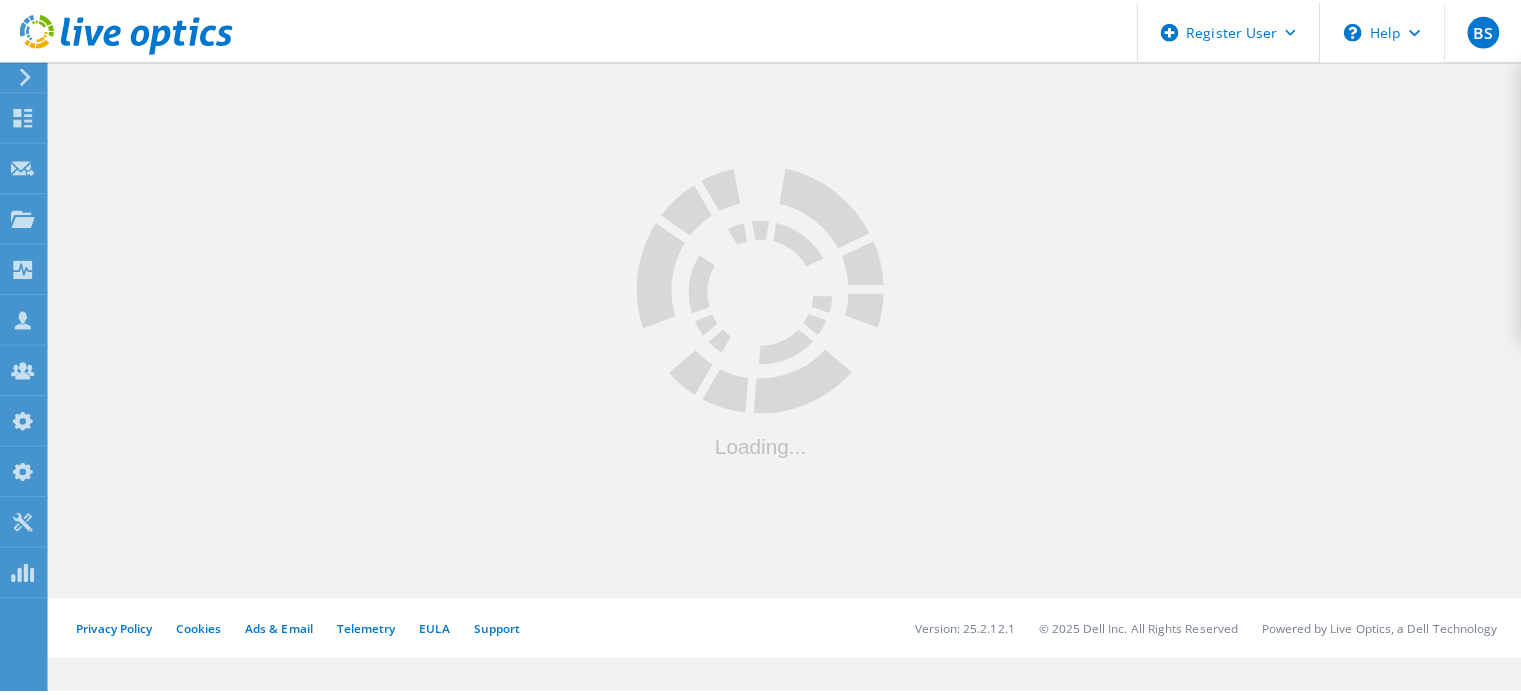 scroll, scrollTop: 0, scrollLeft: 0, axis: both 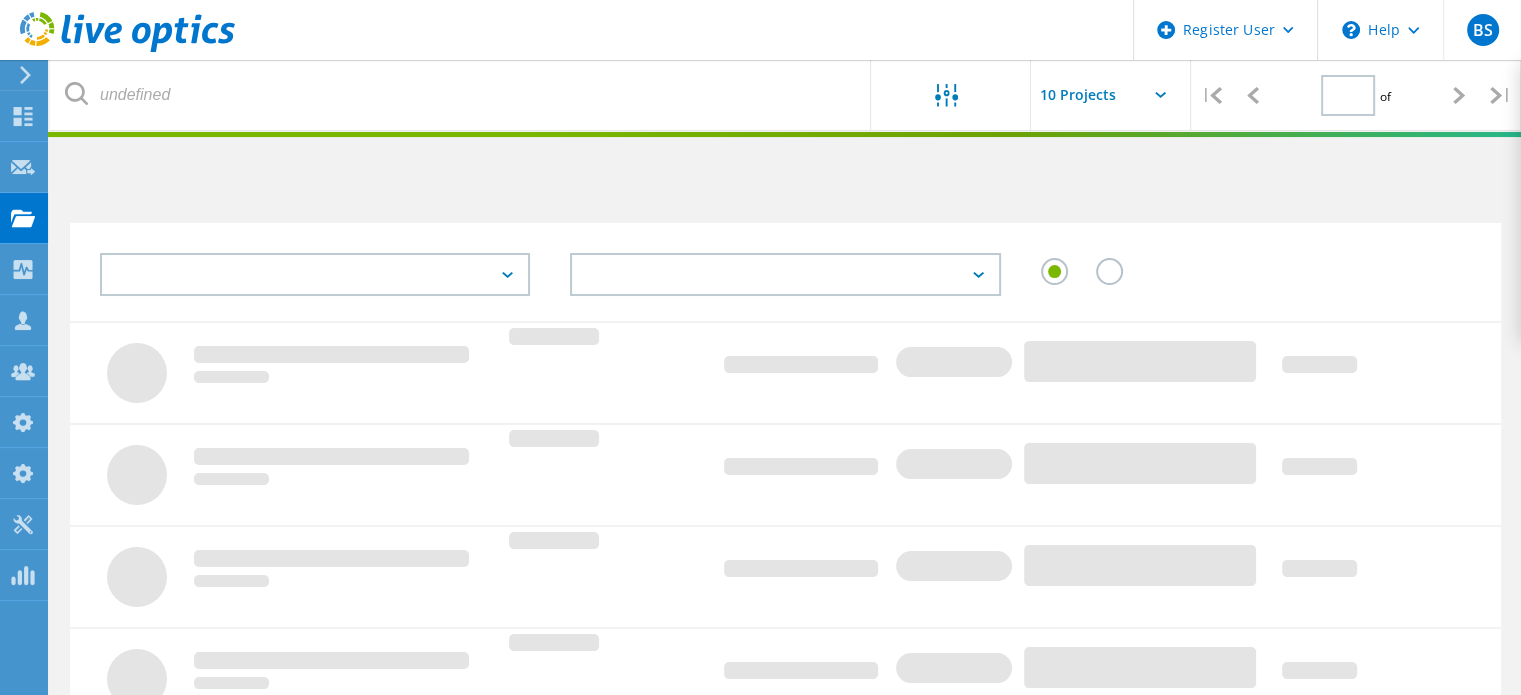 type on "1" 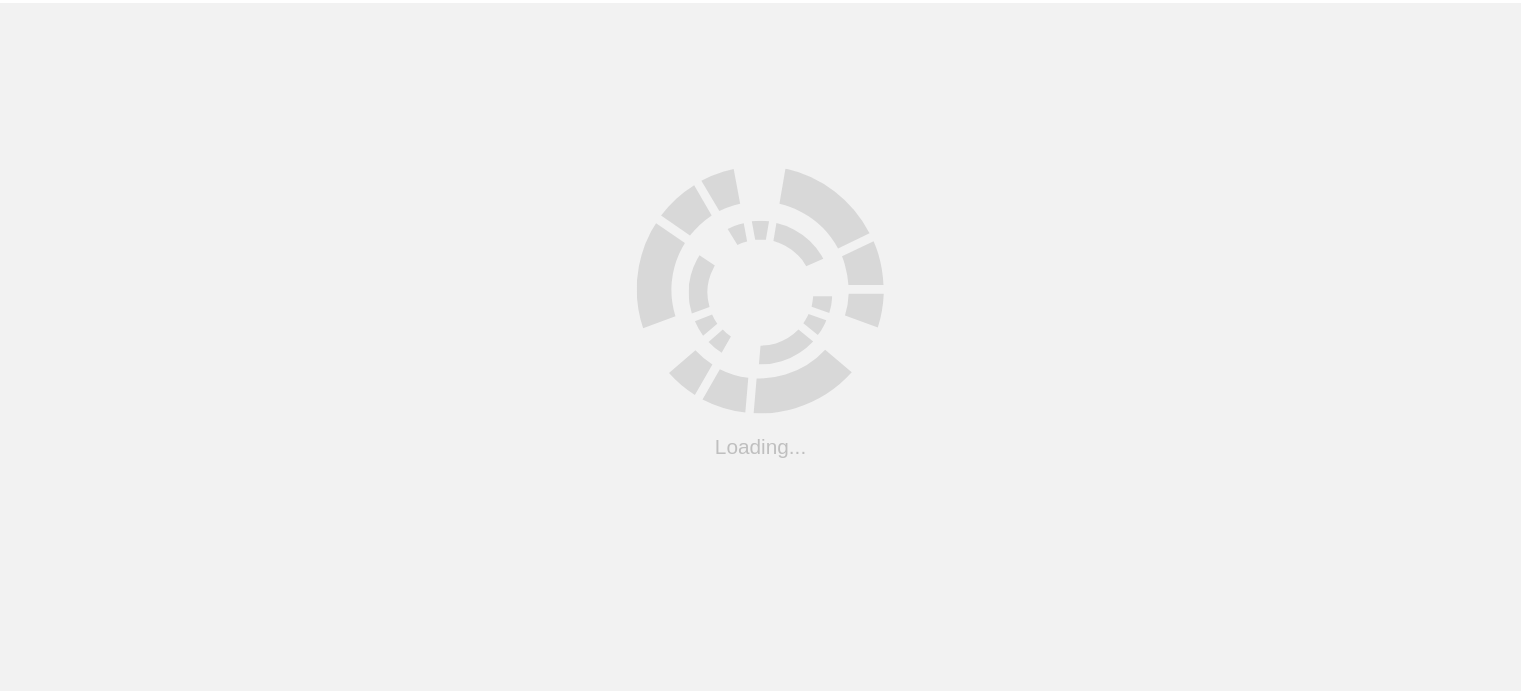 scroll, scrollTop: 0, scrollLeft: 0, axis: both 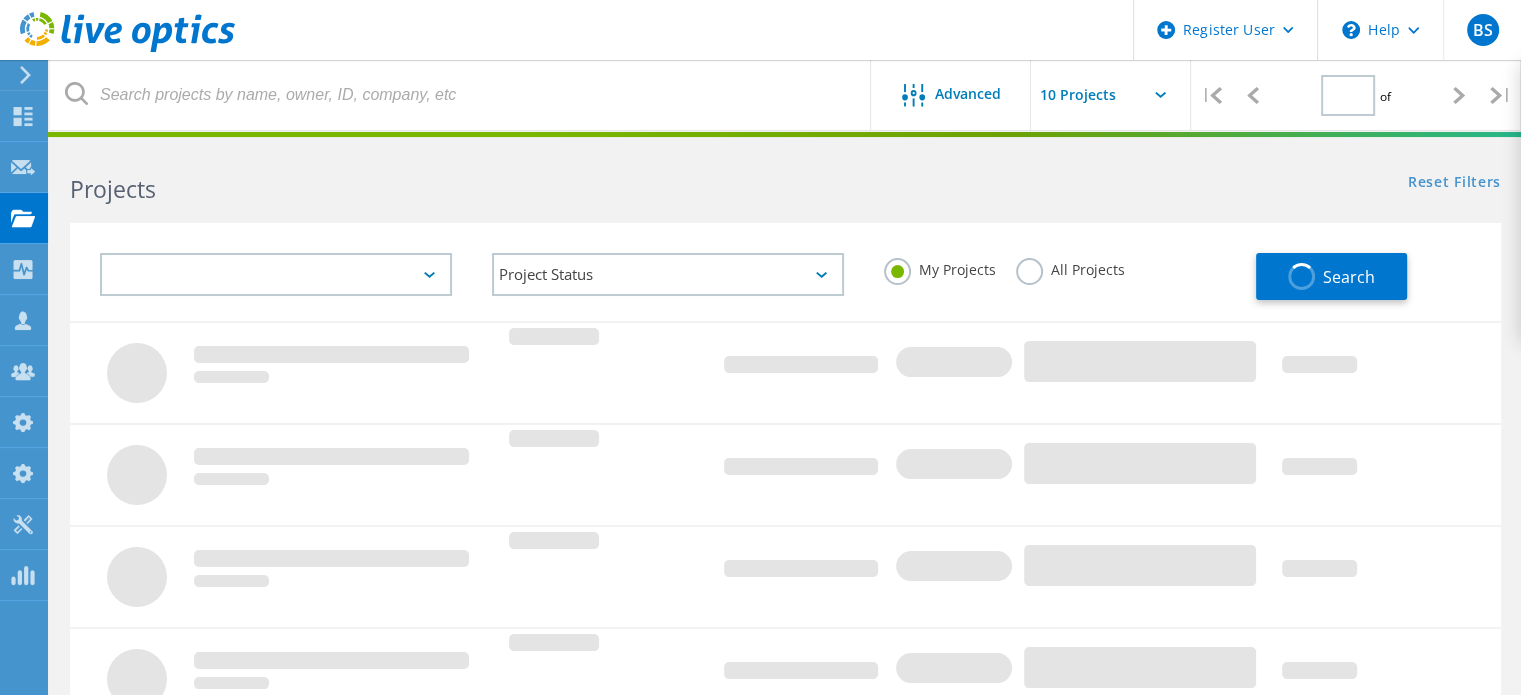 type on "1" 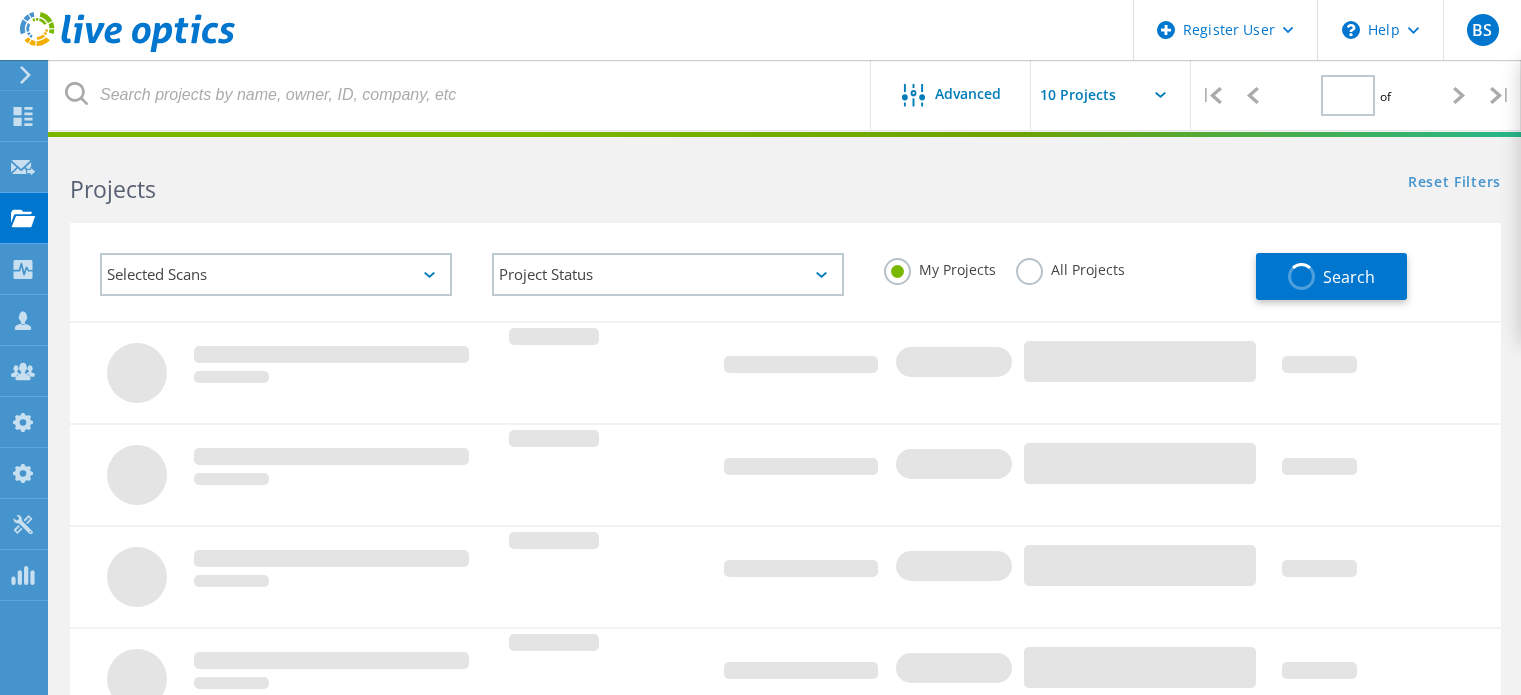 scroll, scrollTop: 0, scrollLeft: 0, axis: both 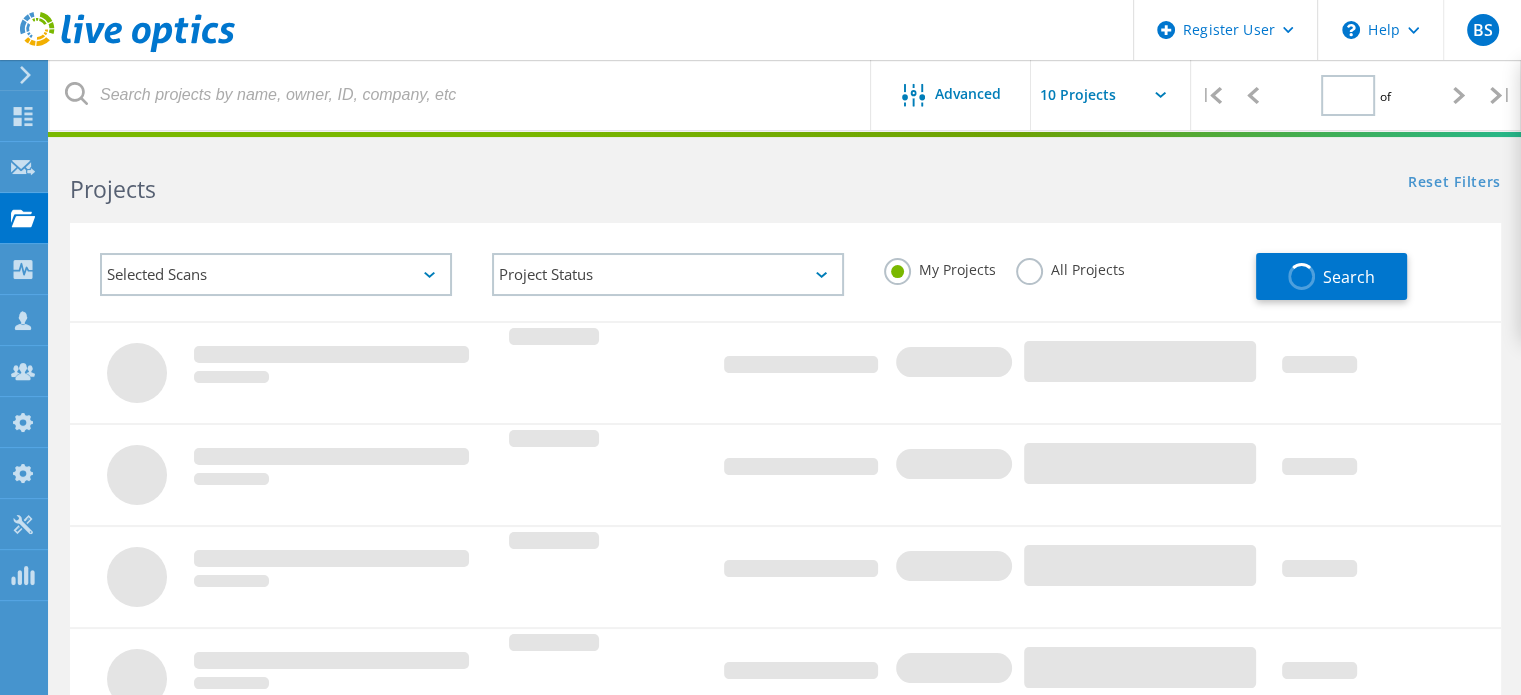 type on "1" 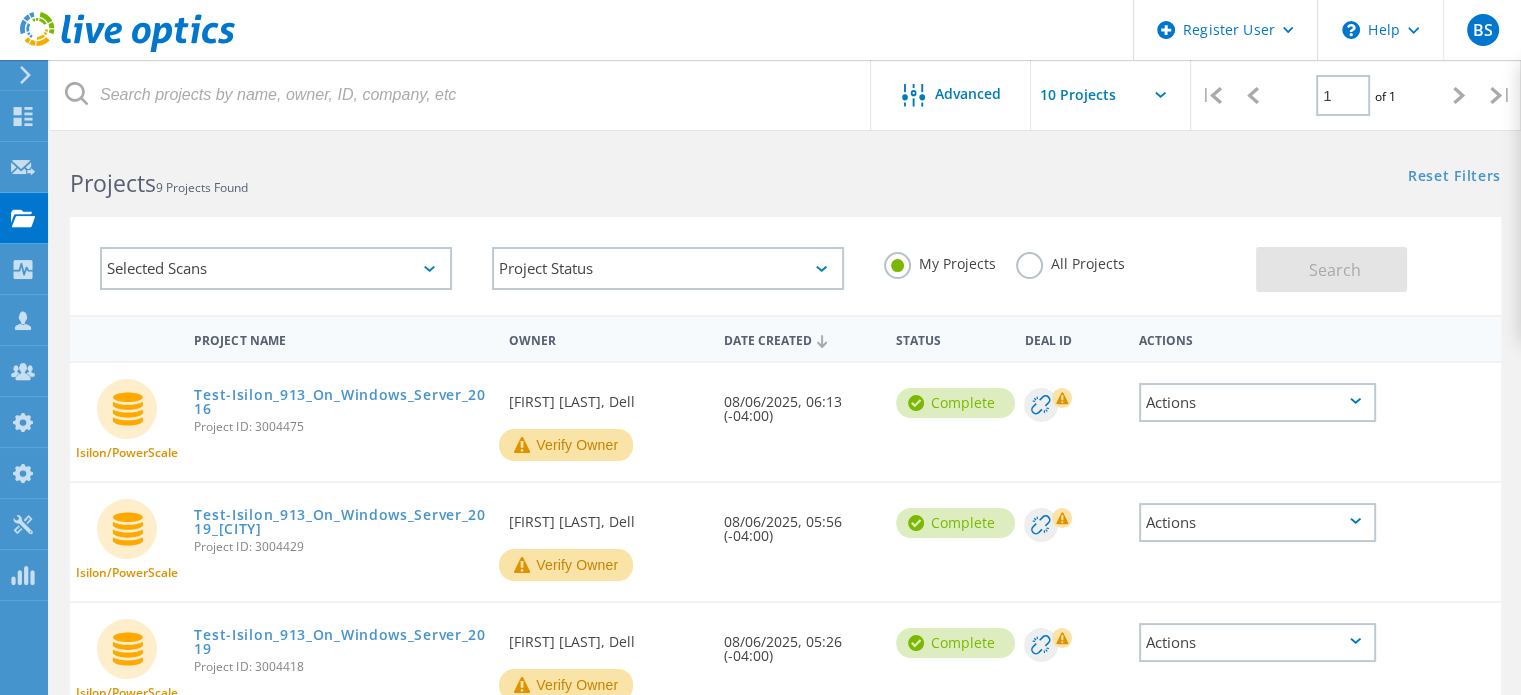 scroll, scrollTop: 0, scrollLeft: 0, axis: both 